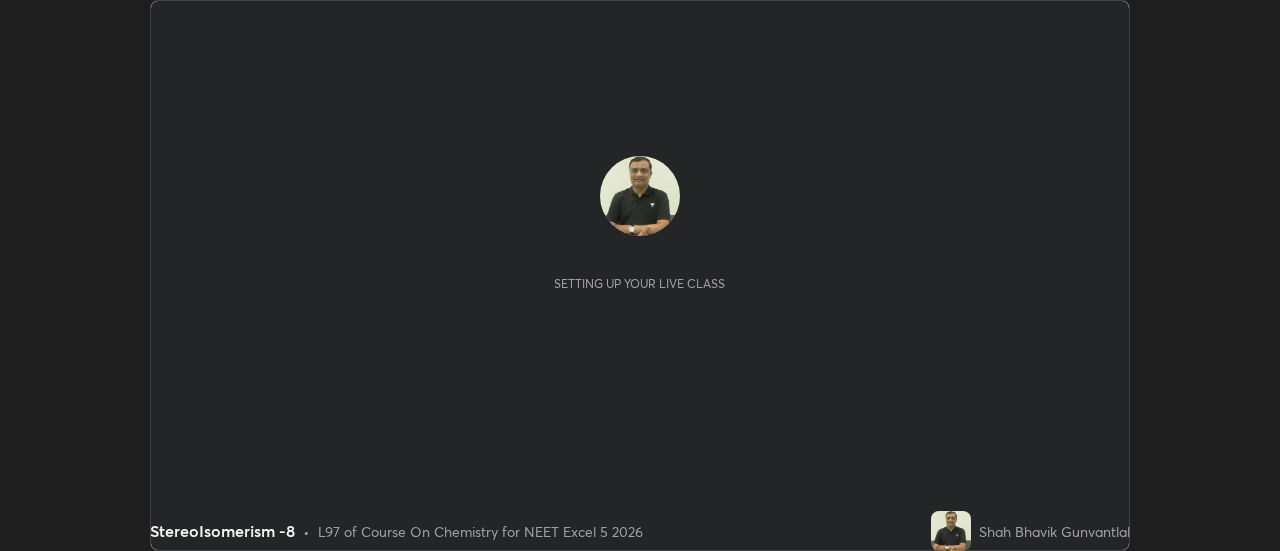 scroll, scrollTop: 0, scrollLeft: 0, axis: both 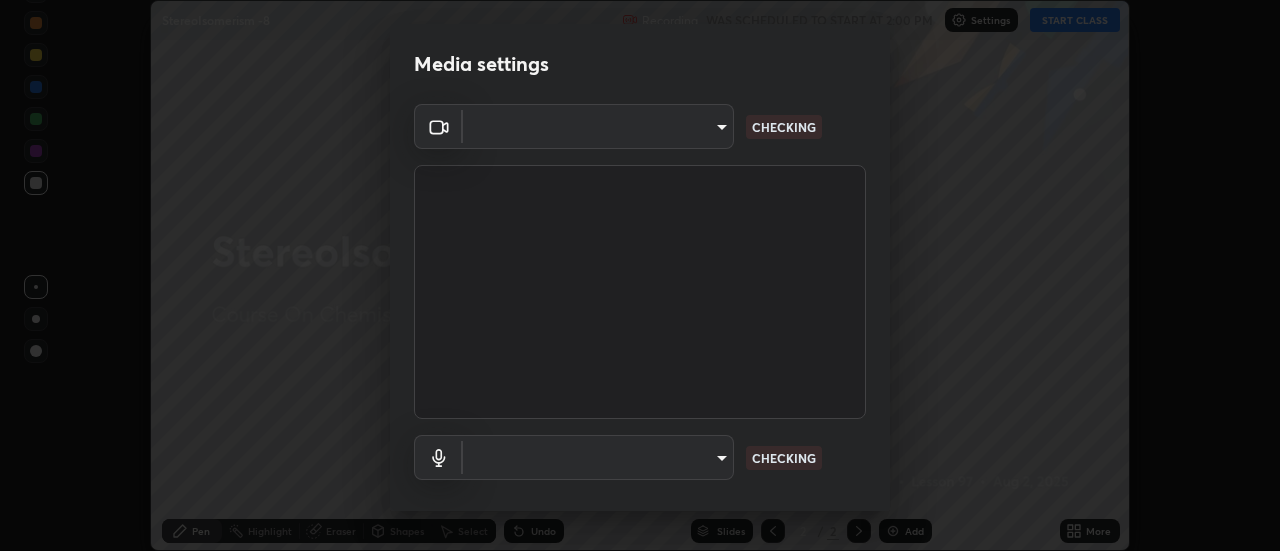 type on "cf8053163bb2f7d6ecf3d6bd7b4235d237b850a42bc303a0614f26eb784a67d0" 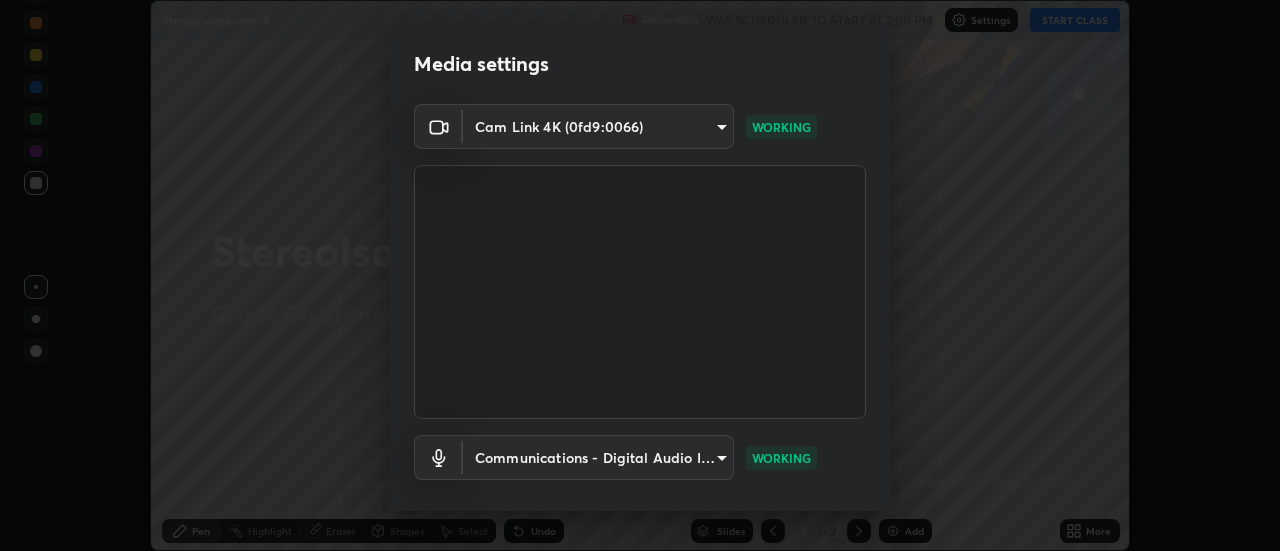 click on "Media settings Cam Link 4K (0fd9:0066) cf8053163bb2f7d6ecf3d6bd7b4235d237b850a42bc303a0614f26eb784a67d0 WORKING Communications - Digital Audio Interface (3- Cam Link 4K) communications WORKING 1 / 5 Next" at bounding box center (640, 275) 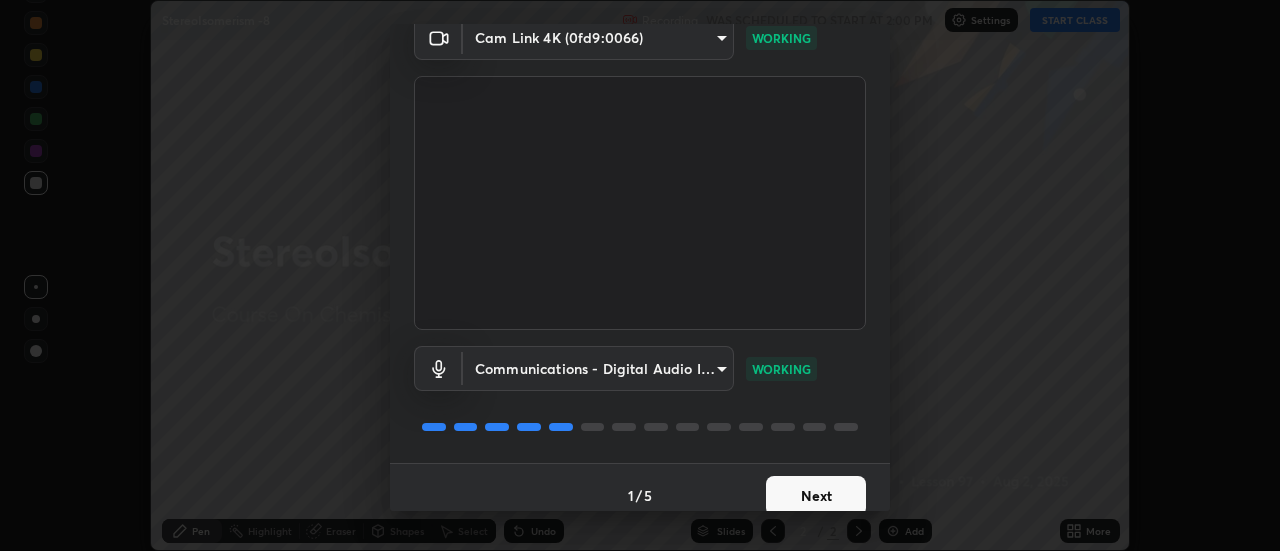 scroll, scrollTop: 105, scrollLeft: 0, axis: vertical 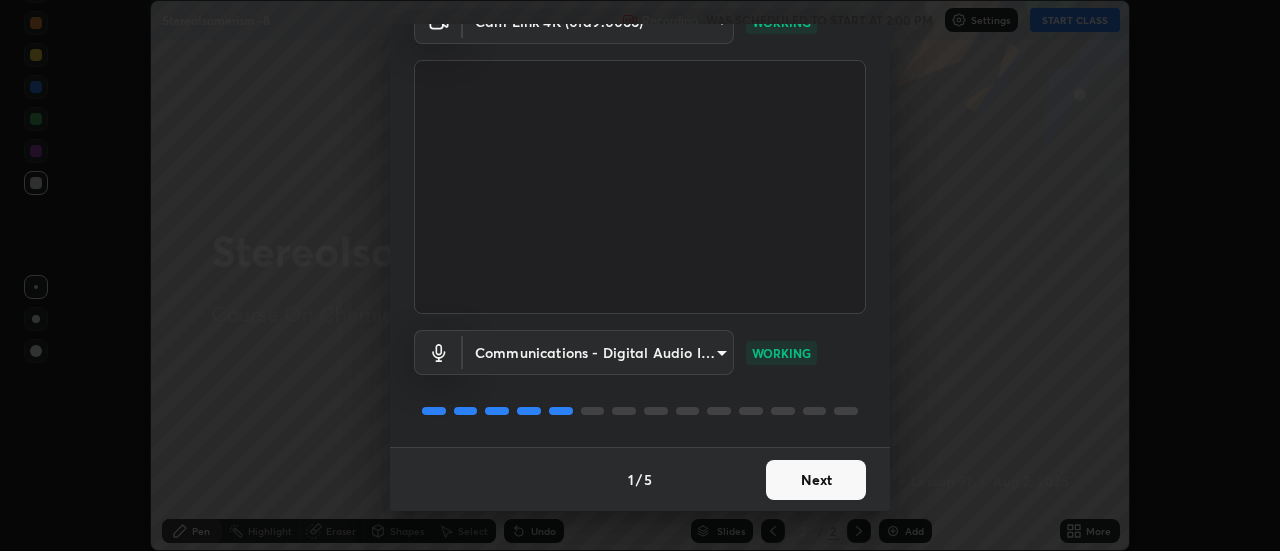 click on "Next" at bounding box center (816, 480) 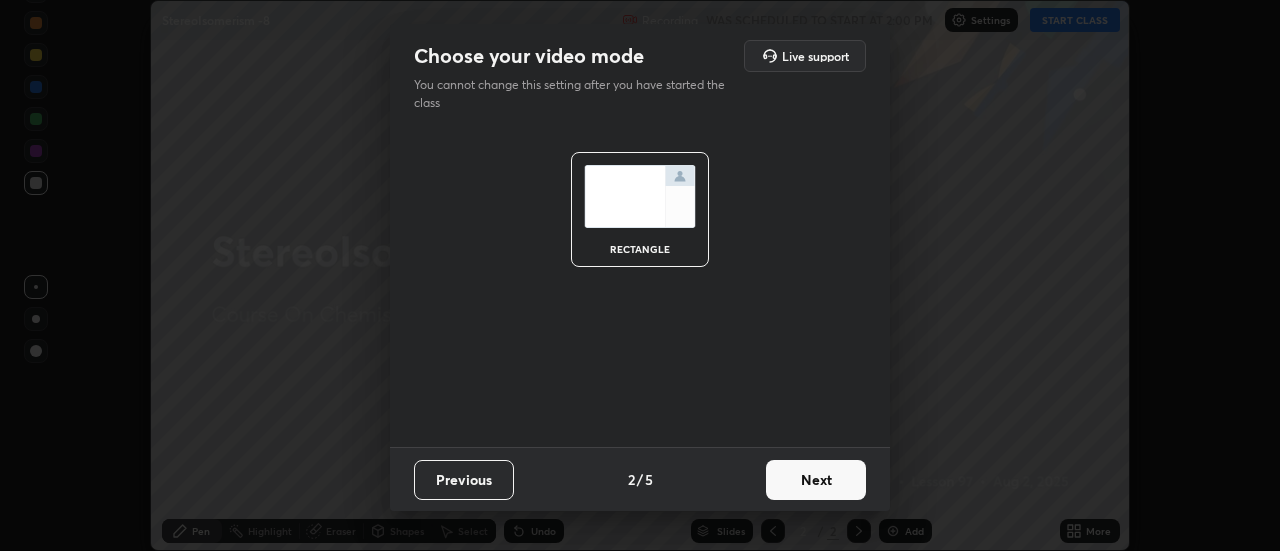 click on "Next" at bounding box center (816, 480) 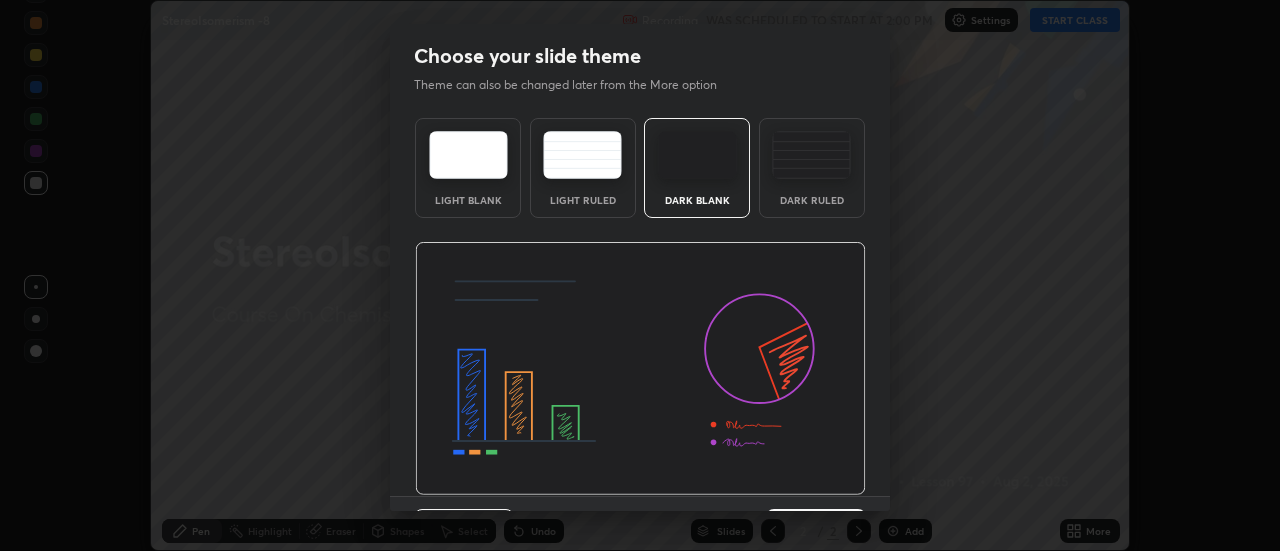 click on "Choose your slide theme Theme can also be changed later from the More option Light Blank Light Ruled Dark Blank Dark Ruled Previous 3 / 5 Next" at bounding box center (640, 275) 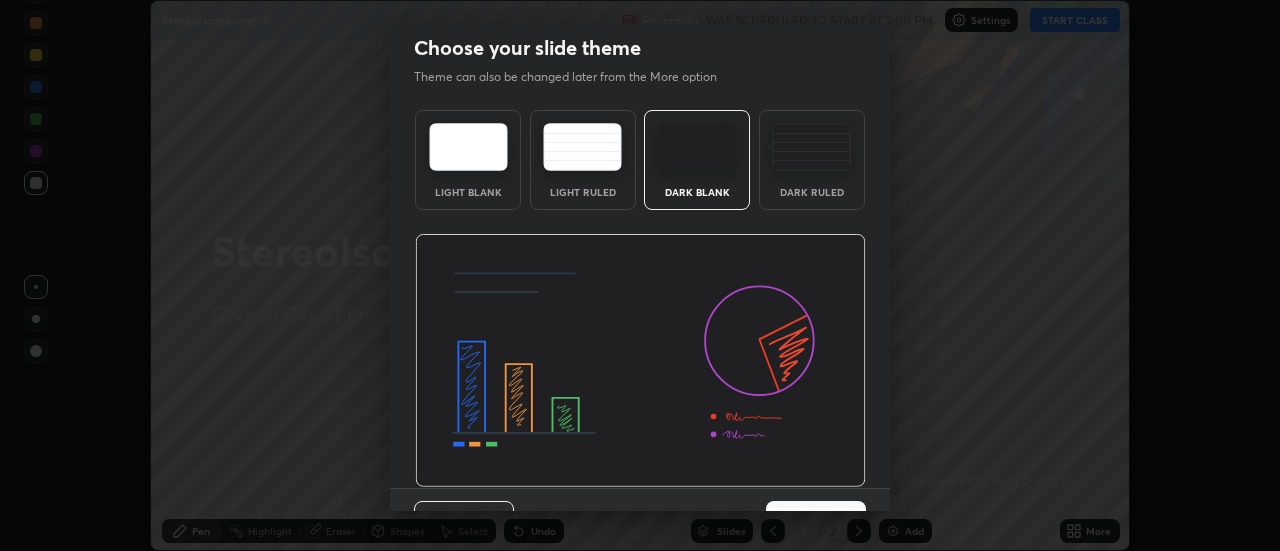 scroll, scrollTop: 49, scrollLeft: 0, axis: vertical 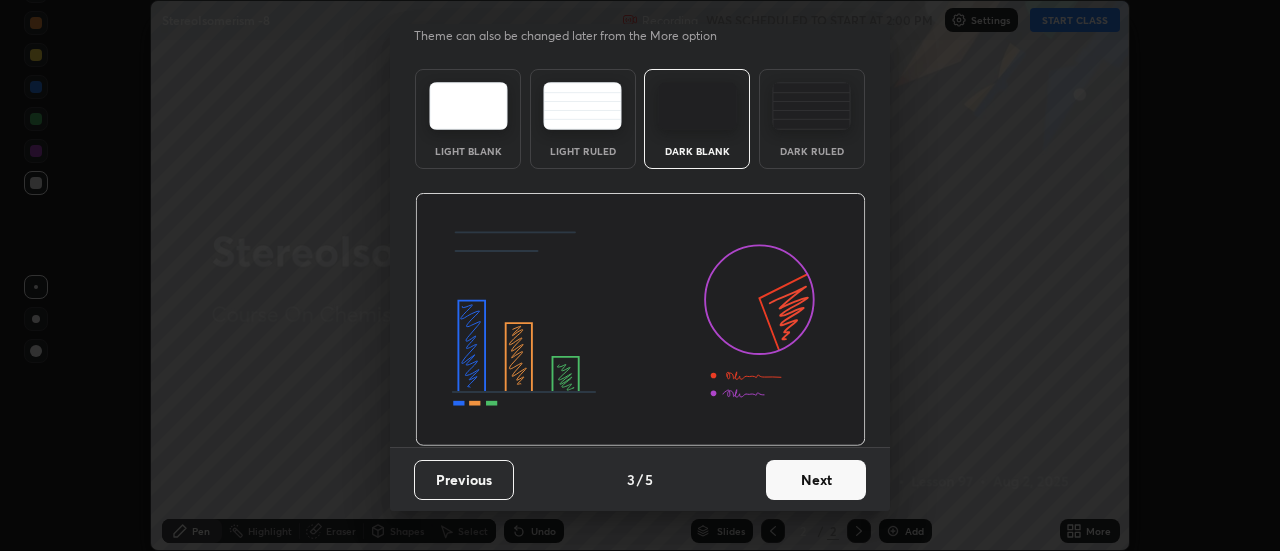 click on "Next" at bounding box center (816, 480) 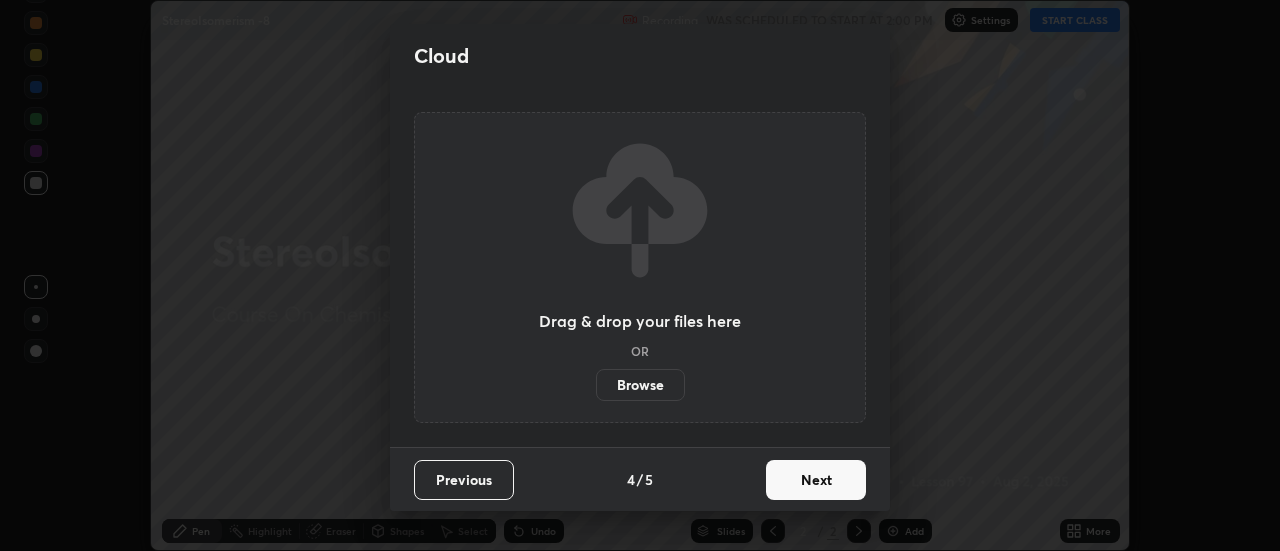 click on "Next" at bounding box center (816, 480) 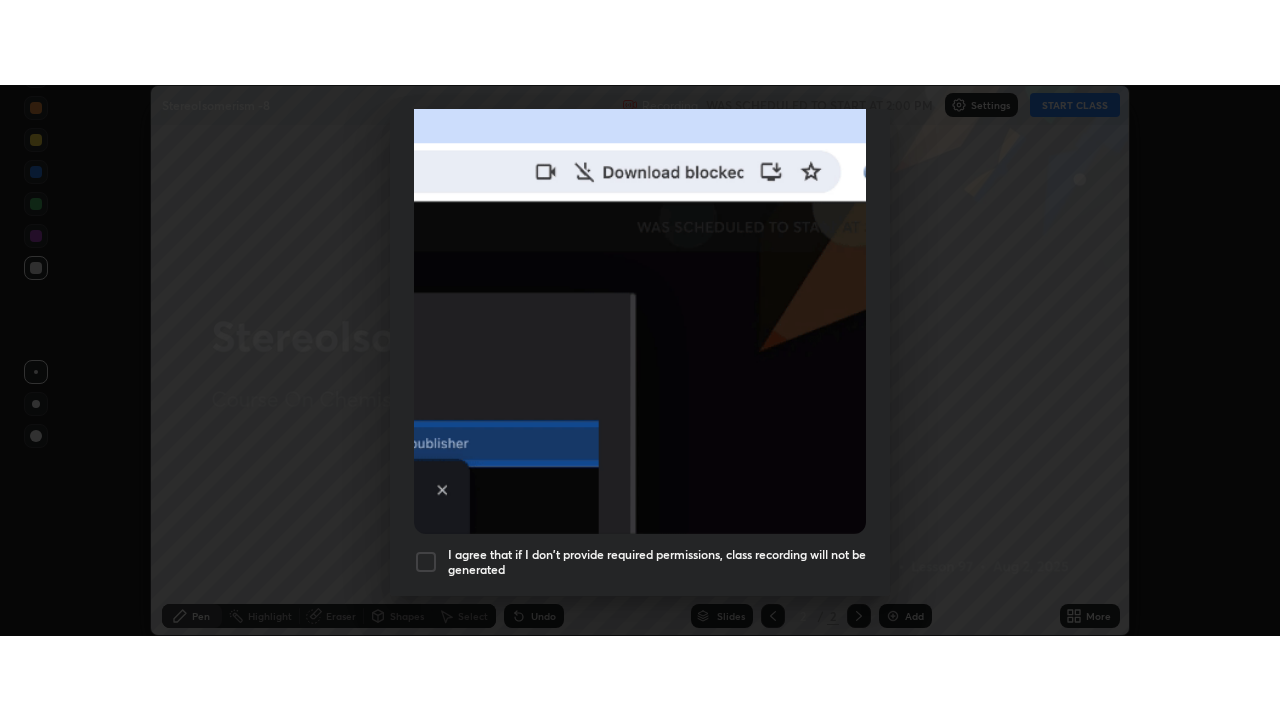 scroll, scrollTop: 513, scrollLeft: 0, axis: vertical 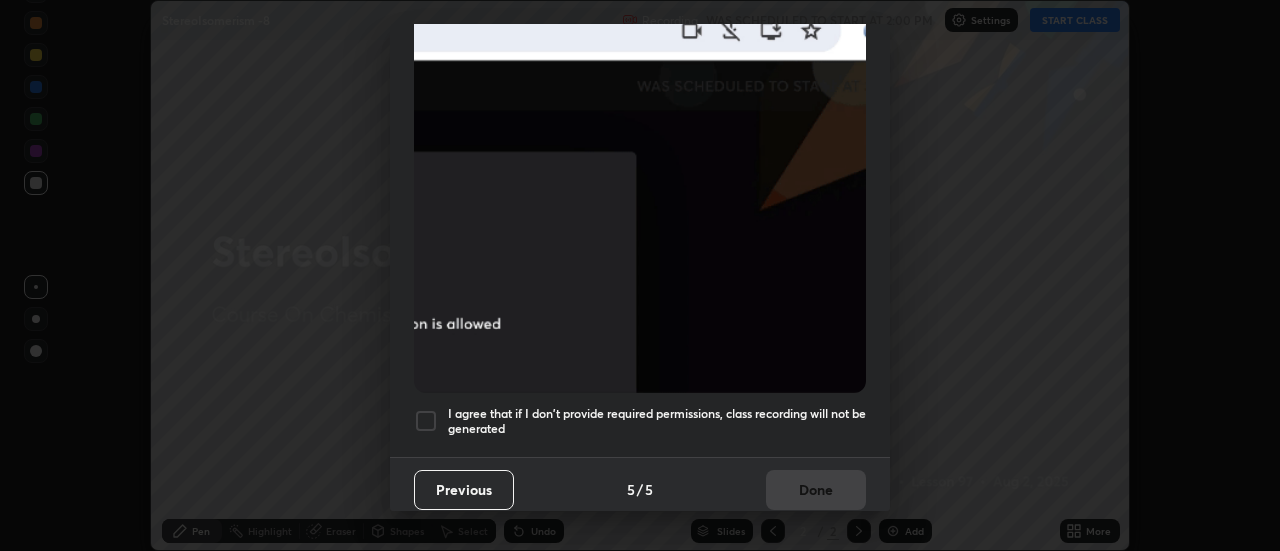 click at bounding box center (426, 421) 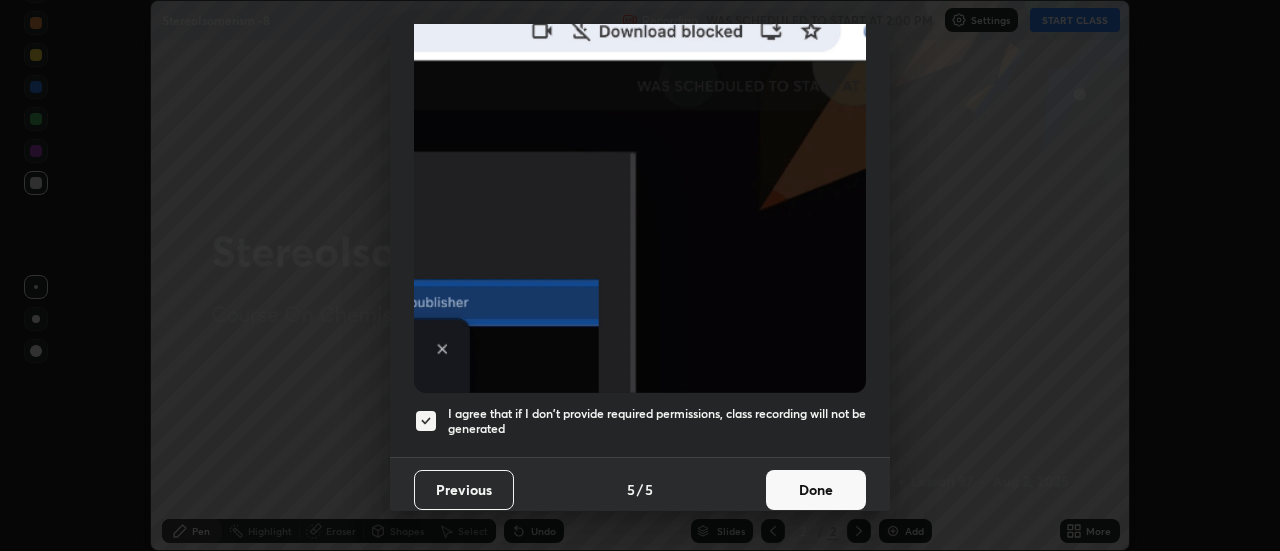 click on "Done" at bounding box center (816, 490) 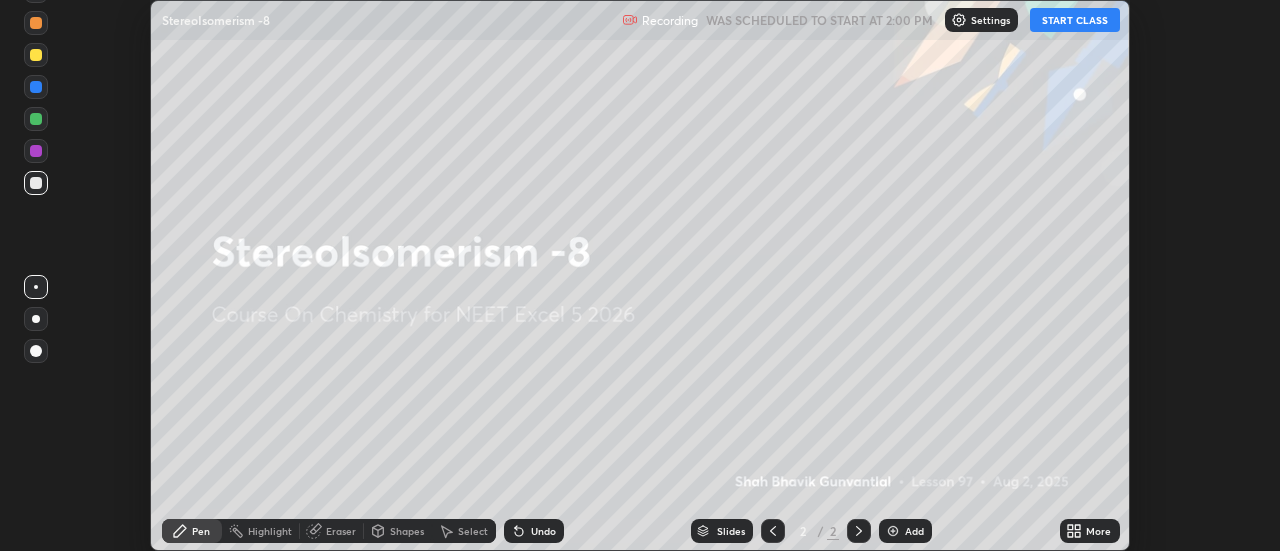 click on "START CLASS" at bounding box center [1075, 20] 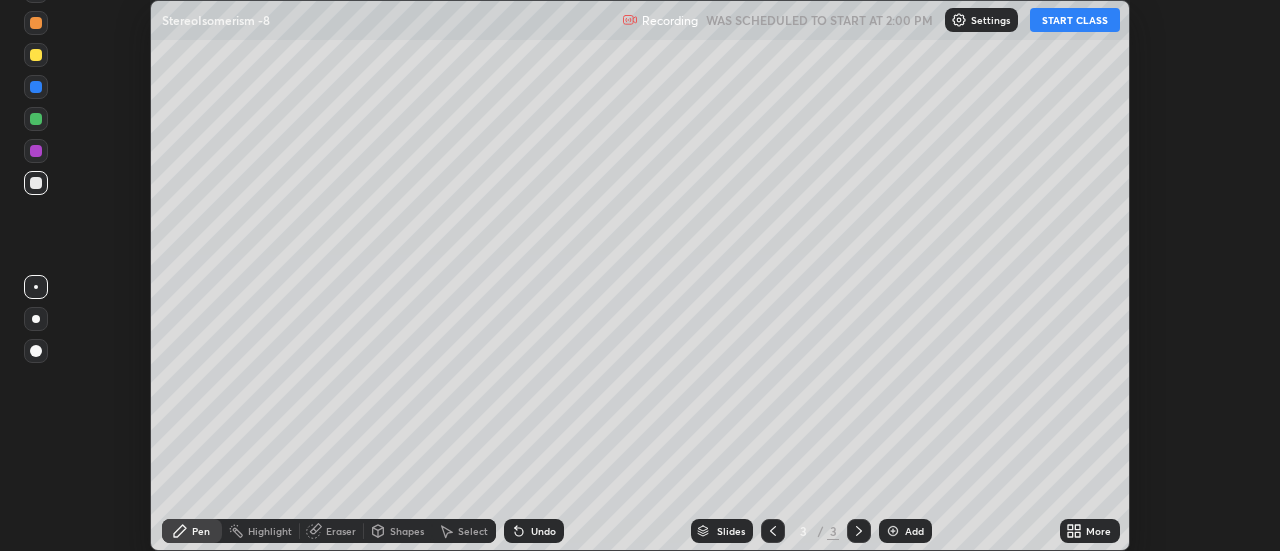 click on "Add" at bounding box center (905, 531) 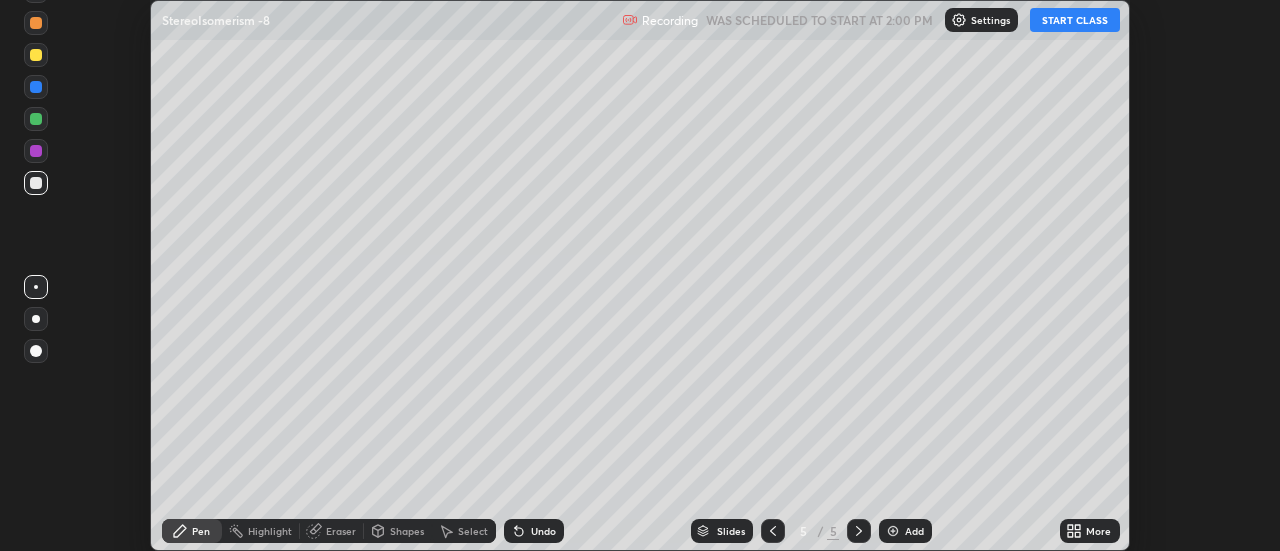 click at bounding box center (893, 531) 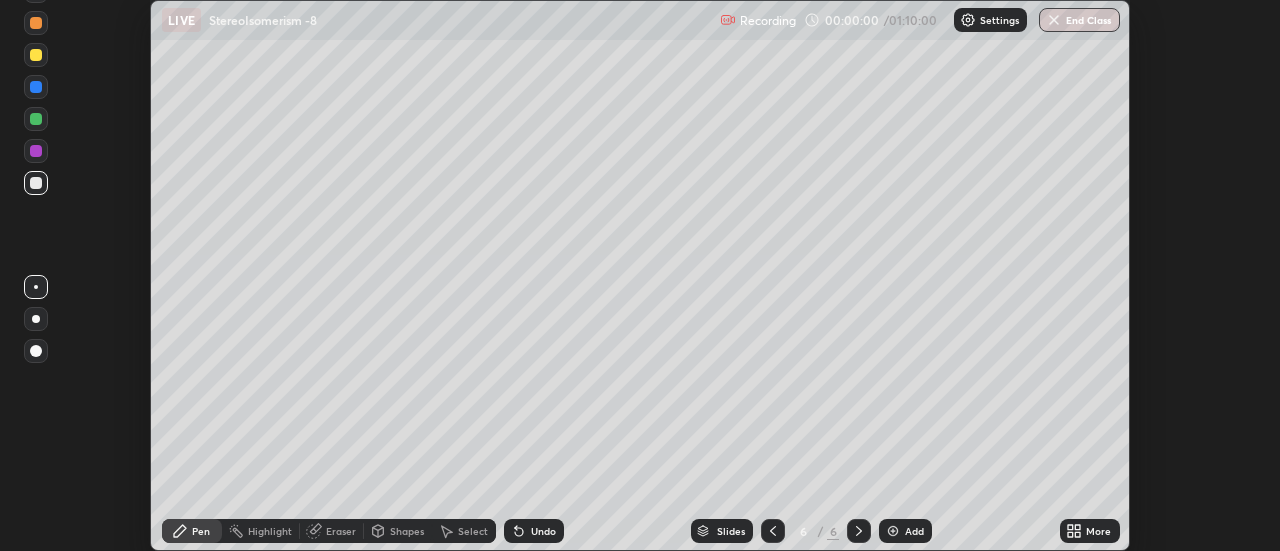 click at bounding box center [893, 531] 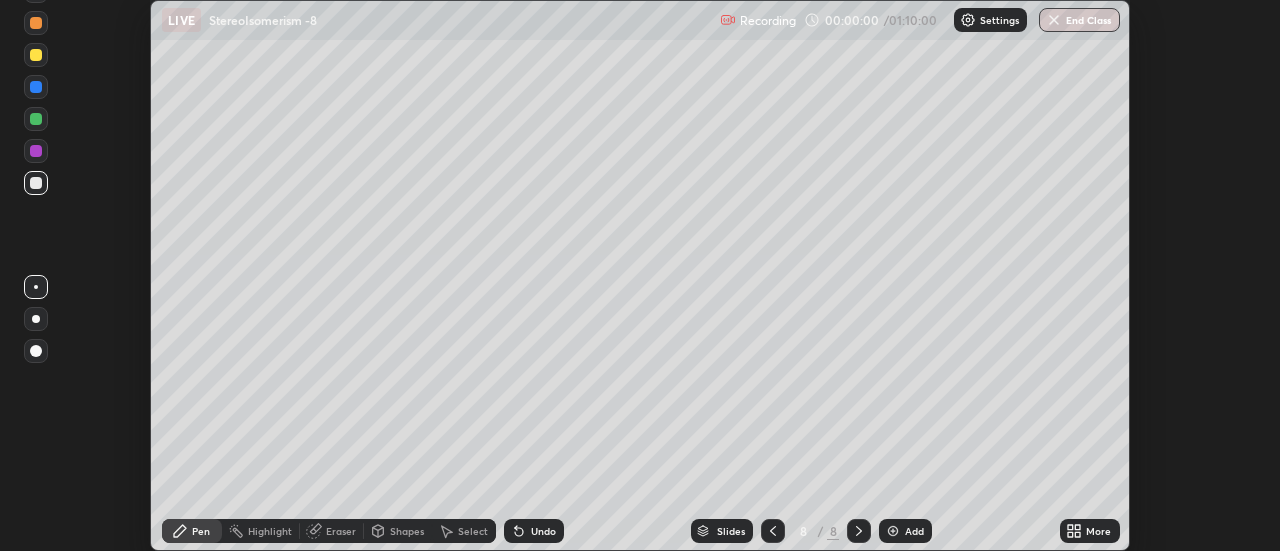 click on "Add" at bounding box center [905, 531] 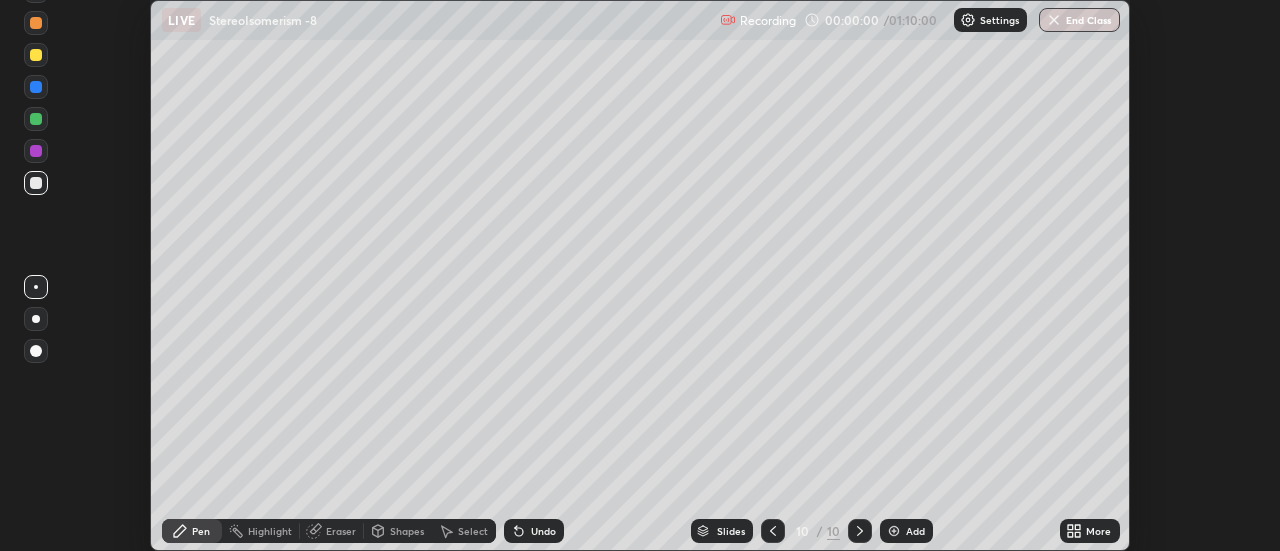 click on "Add" at bounding box center (906, 531) 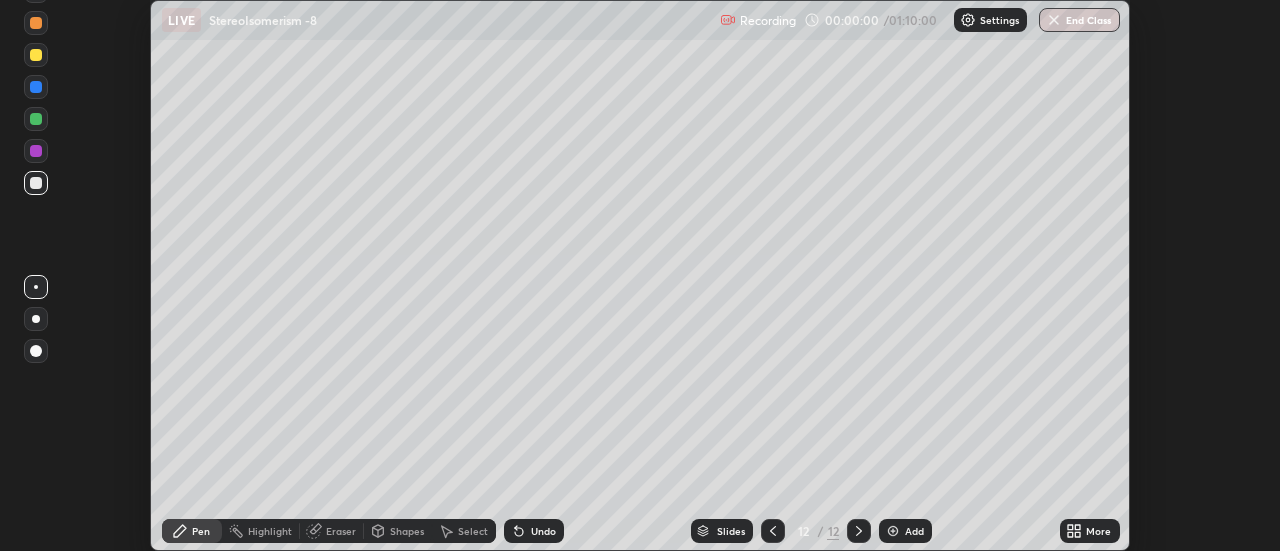 click at bounding box center (893, 531) 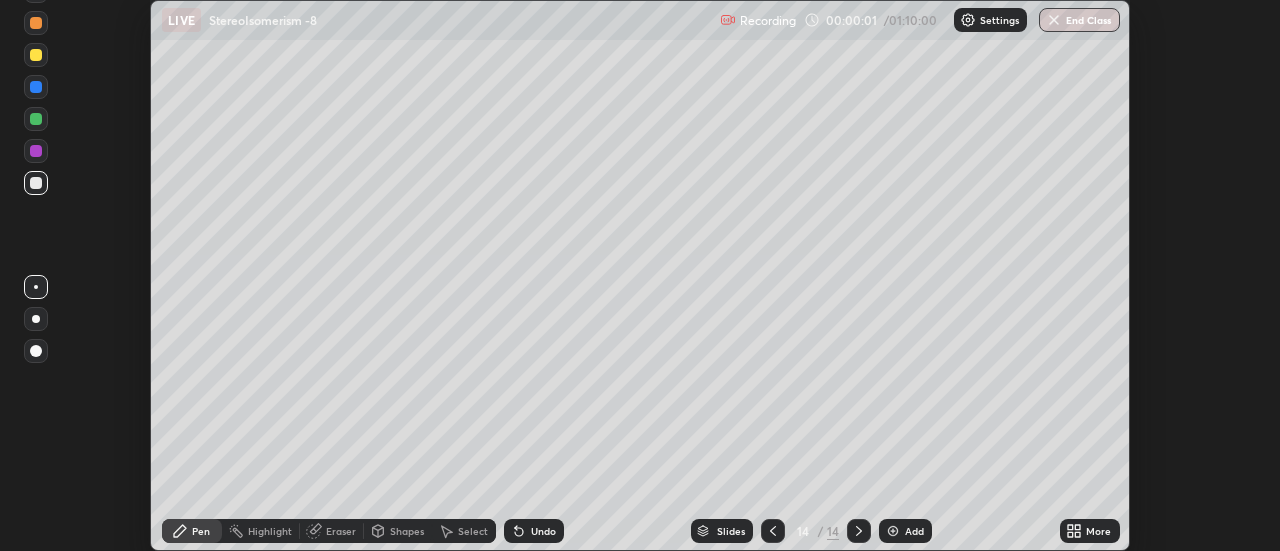 click 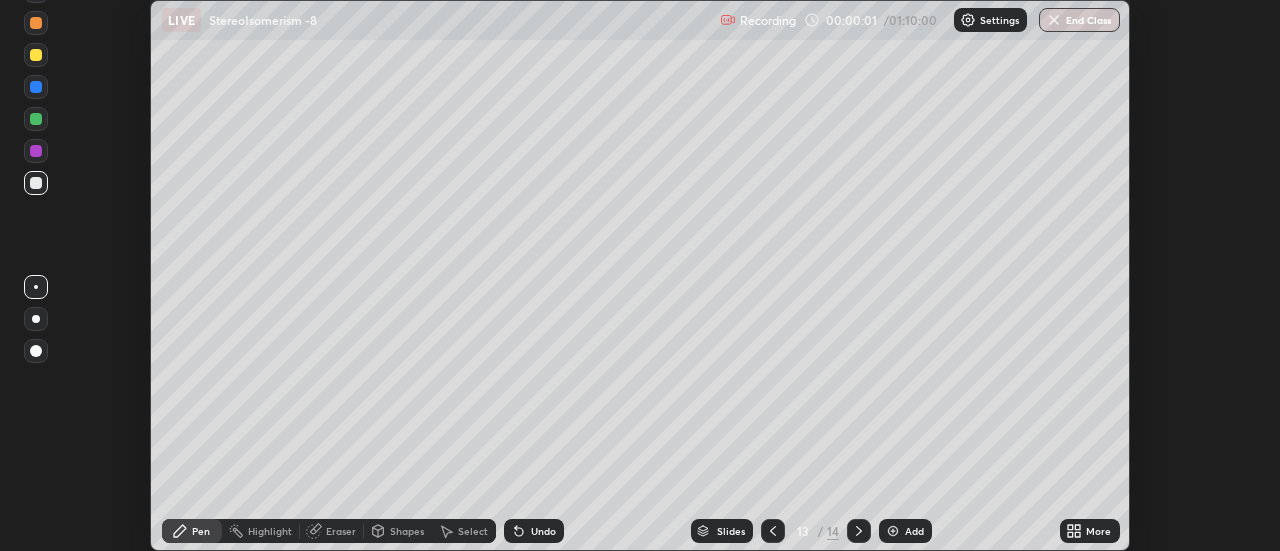 click 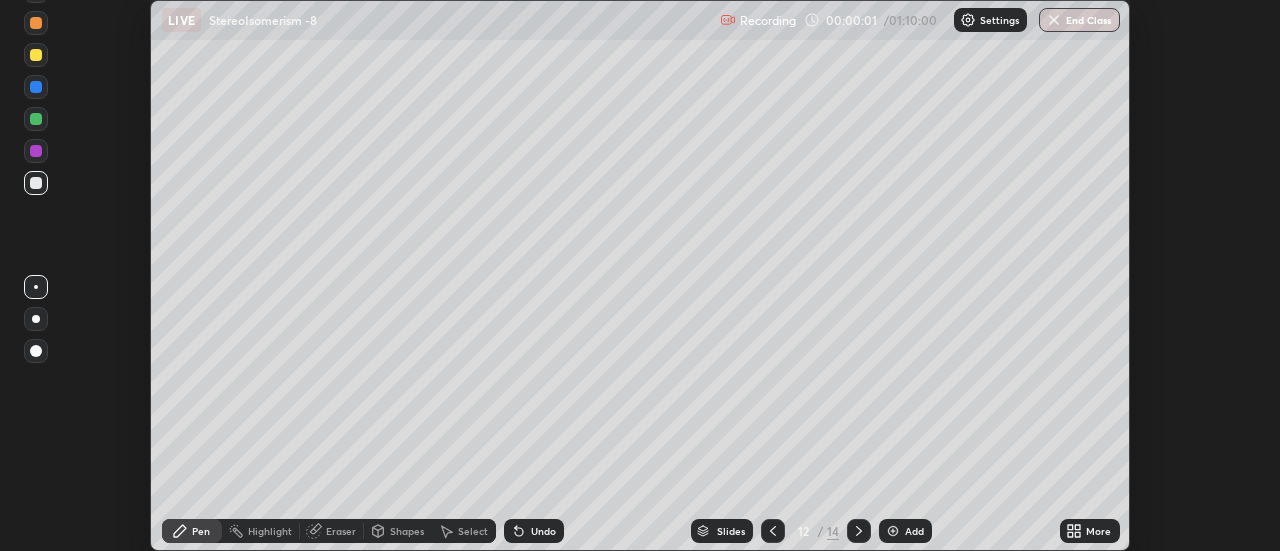click 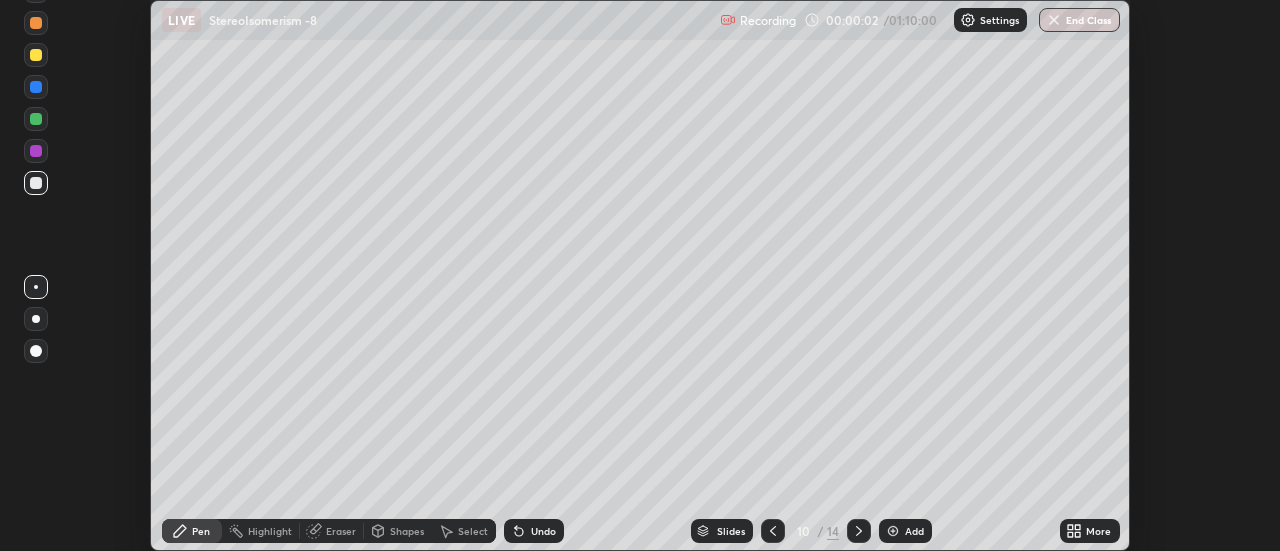 click 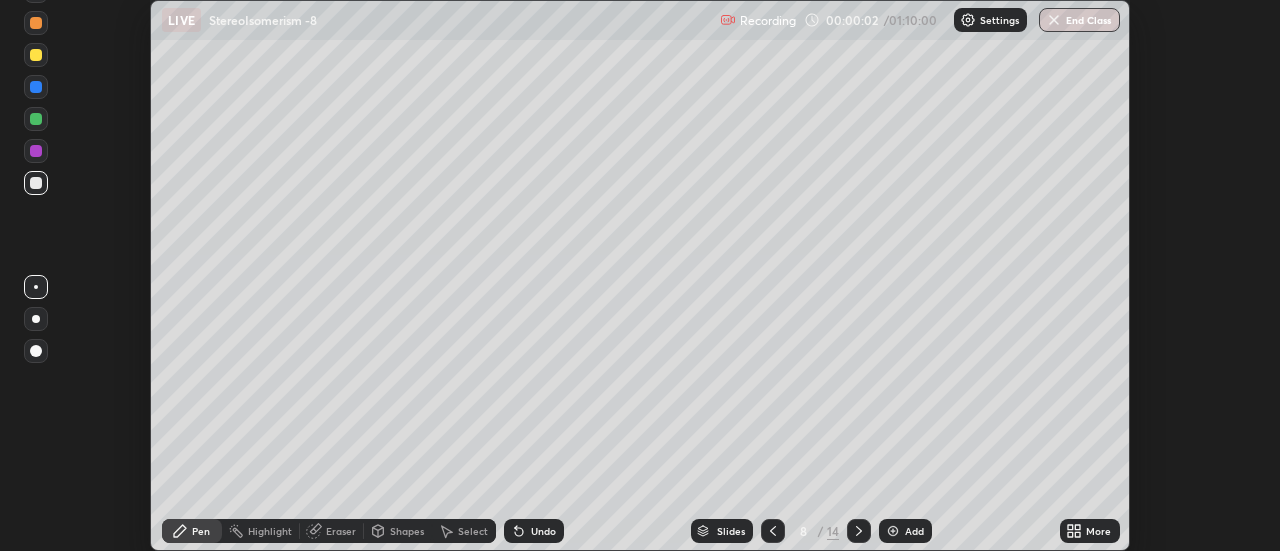 click 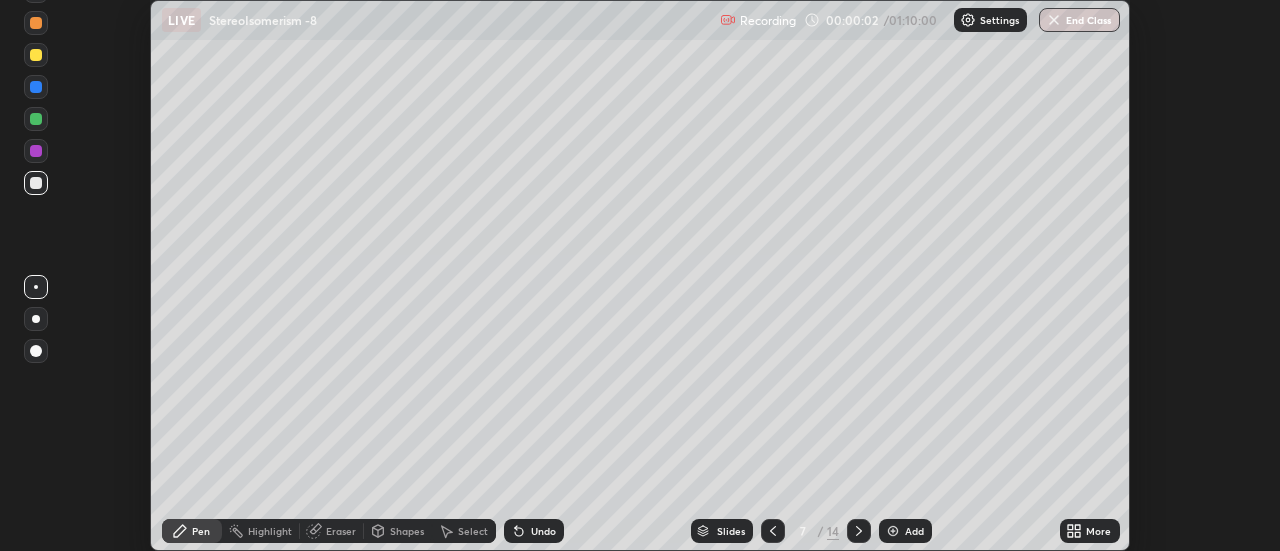 click 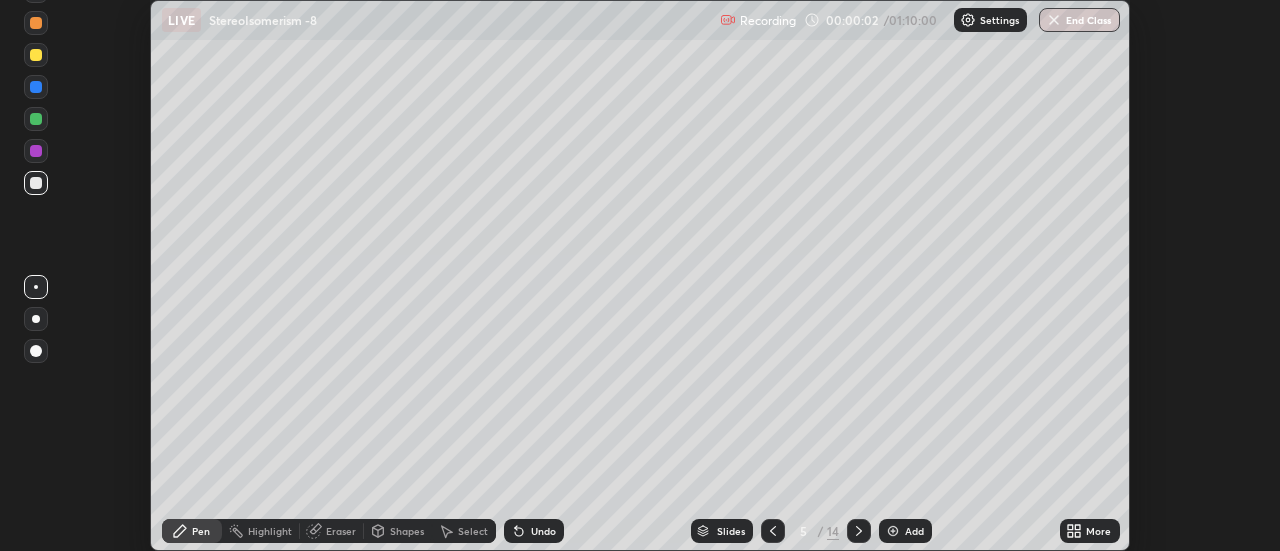 click 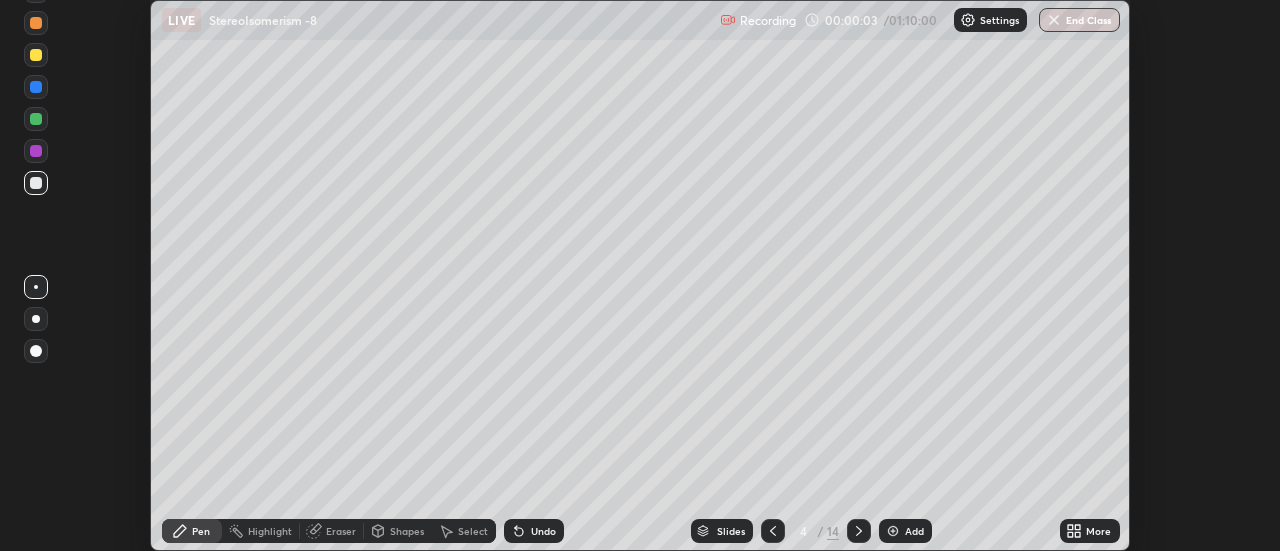 click 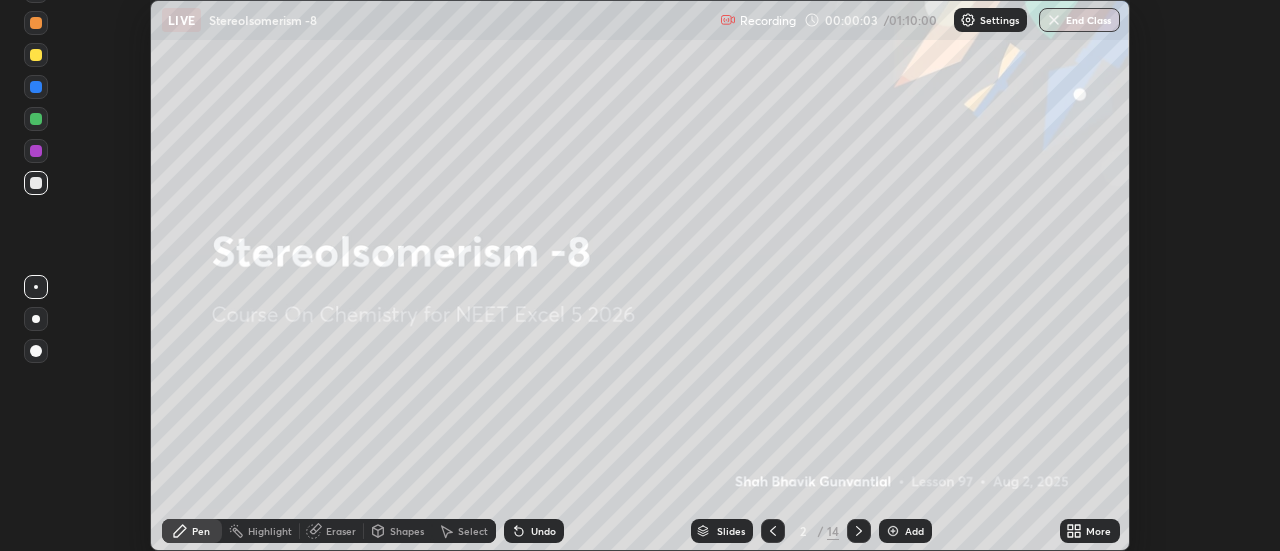 click 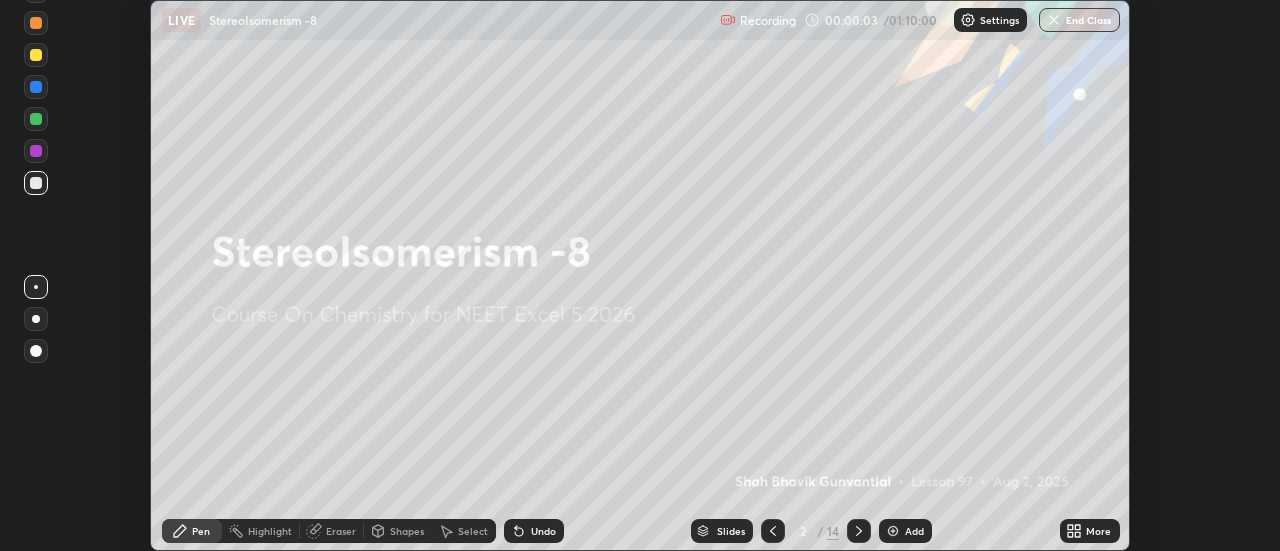 click 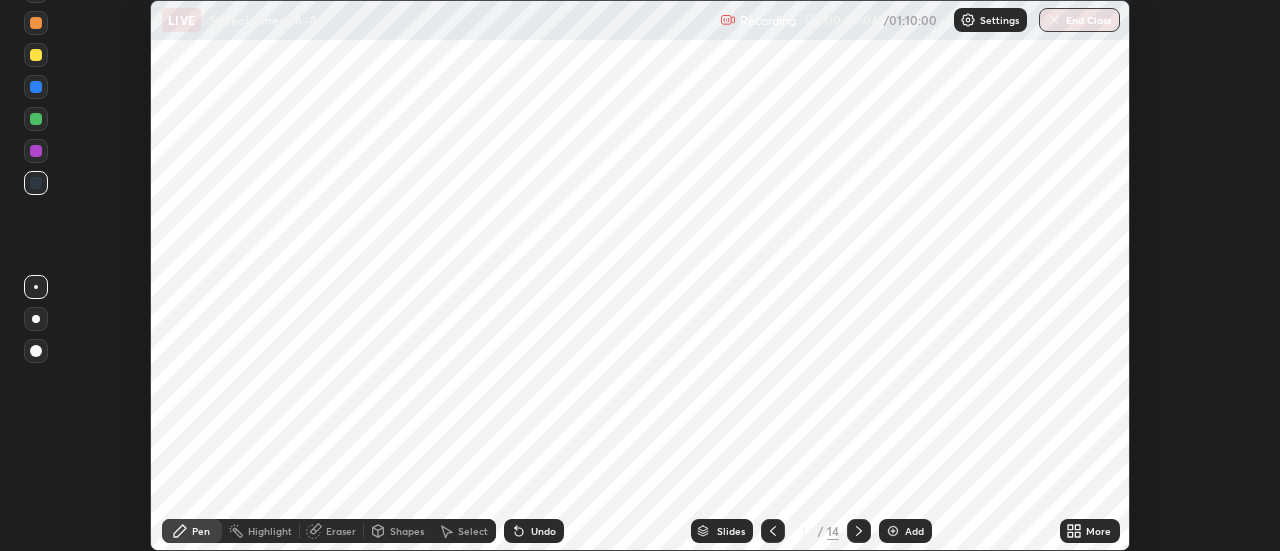 click 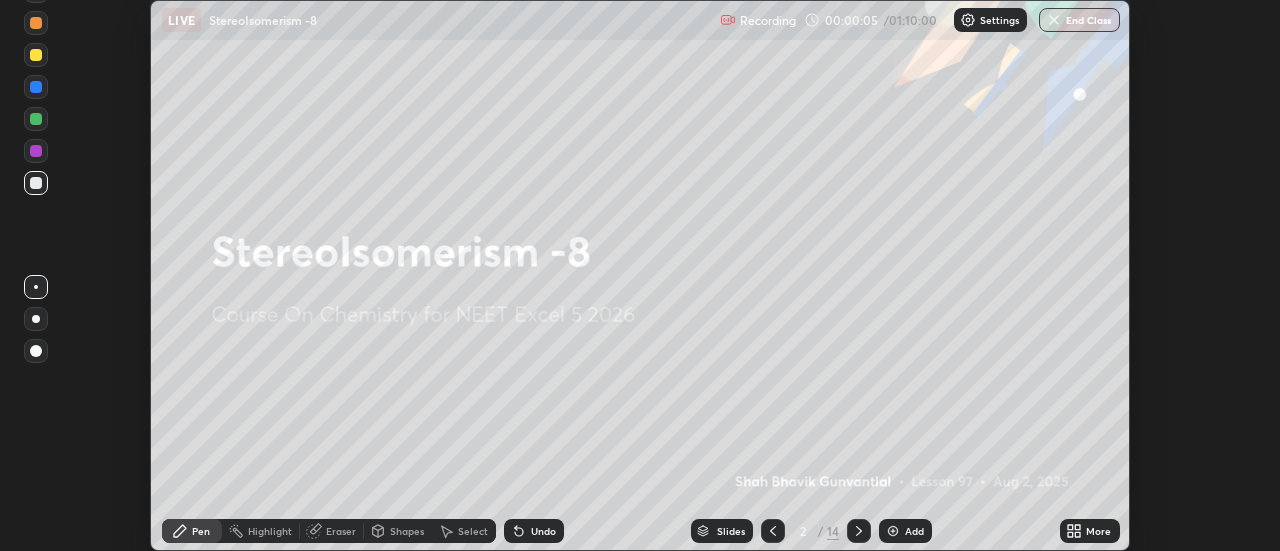 click on "More" at bounding box center [1090, 531] 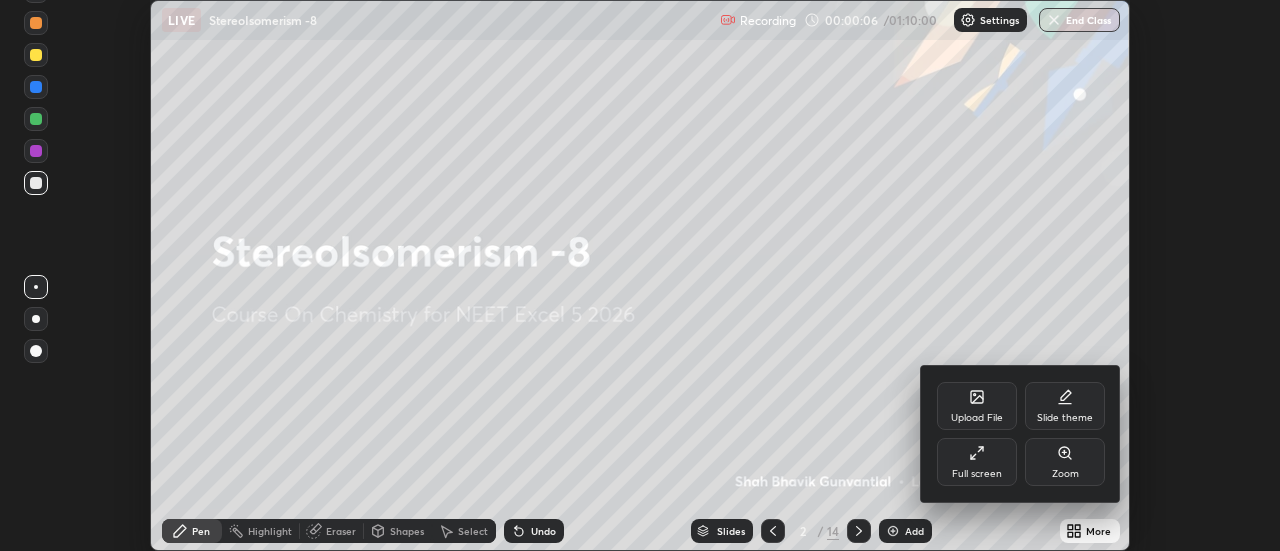 click on "Full screen" at bounding box center [977, 462] 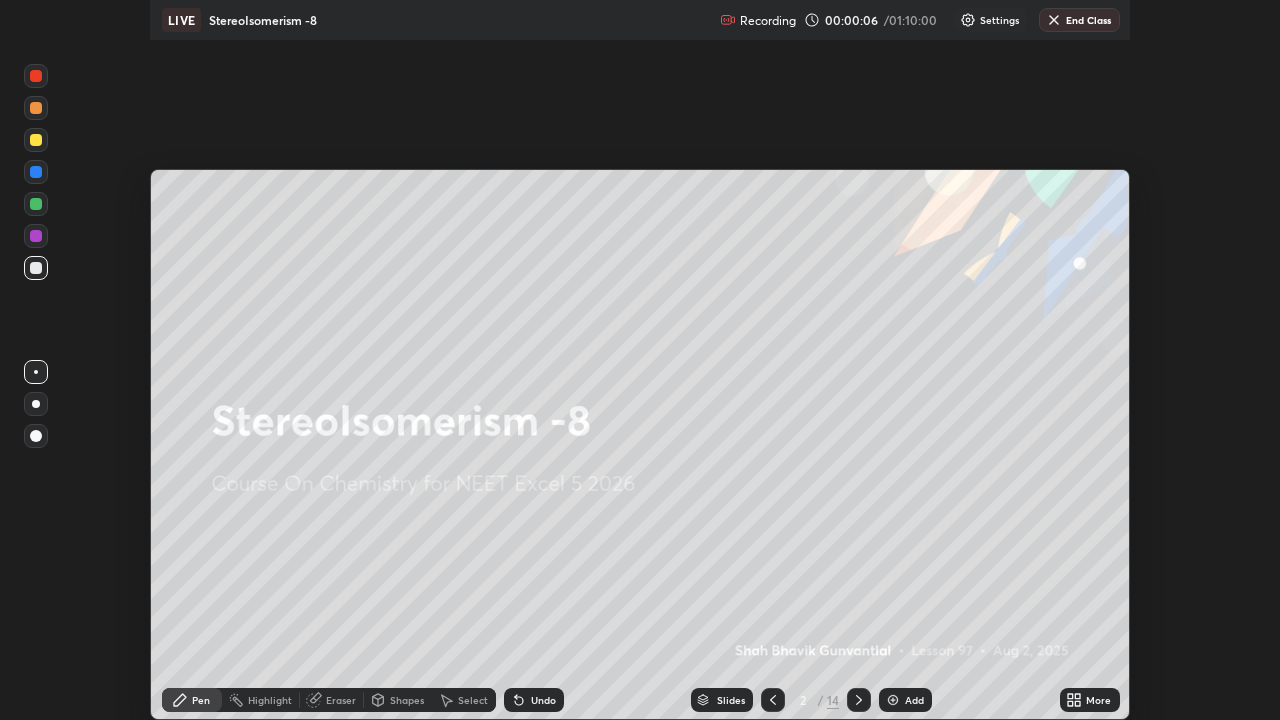 scroll, scrollTop: 99280, scrollLeft: 98720, axis: both 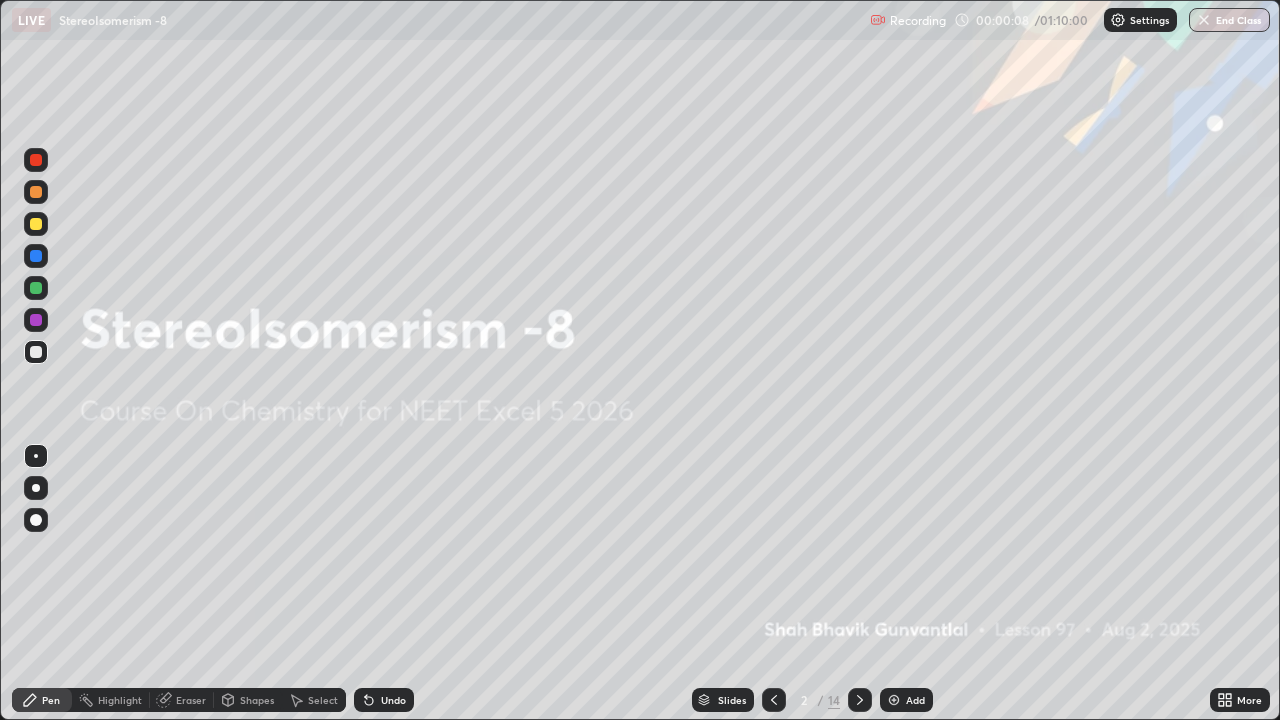 click 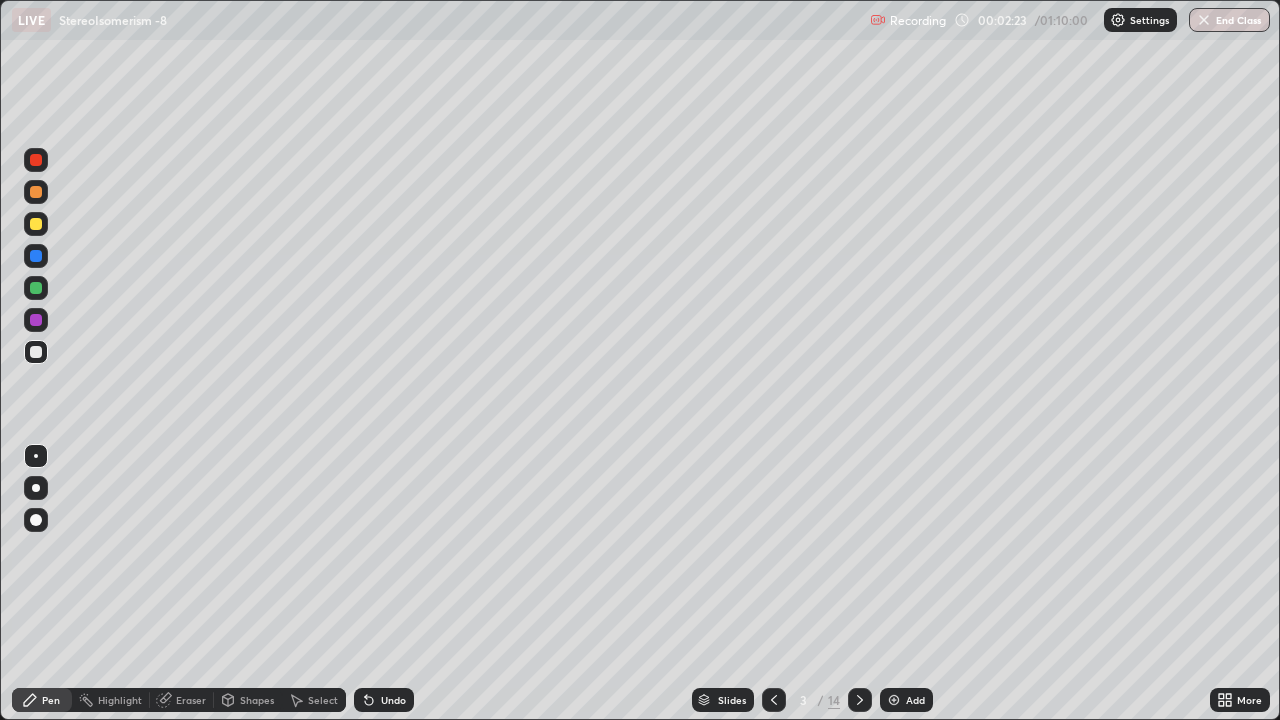 click at bounding box center [36, 192] 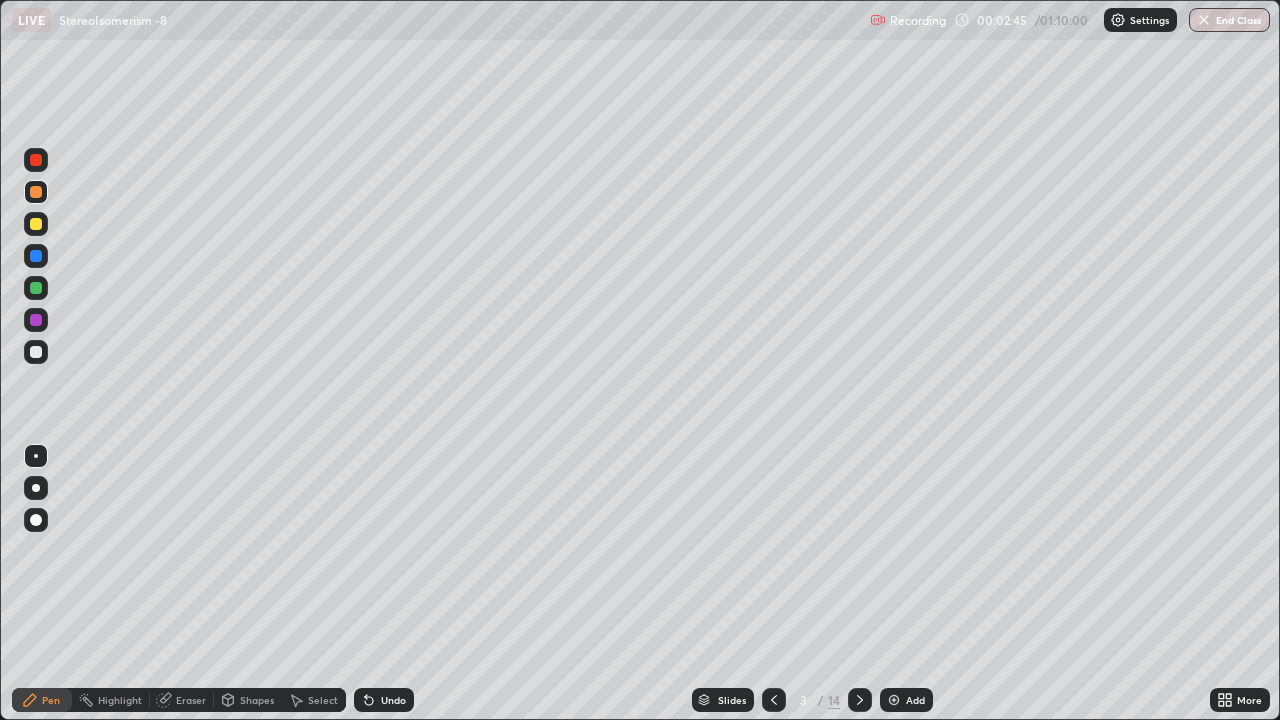 click at bounding box center (36, 256) 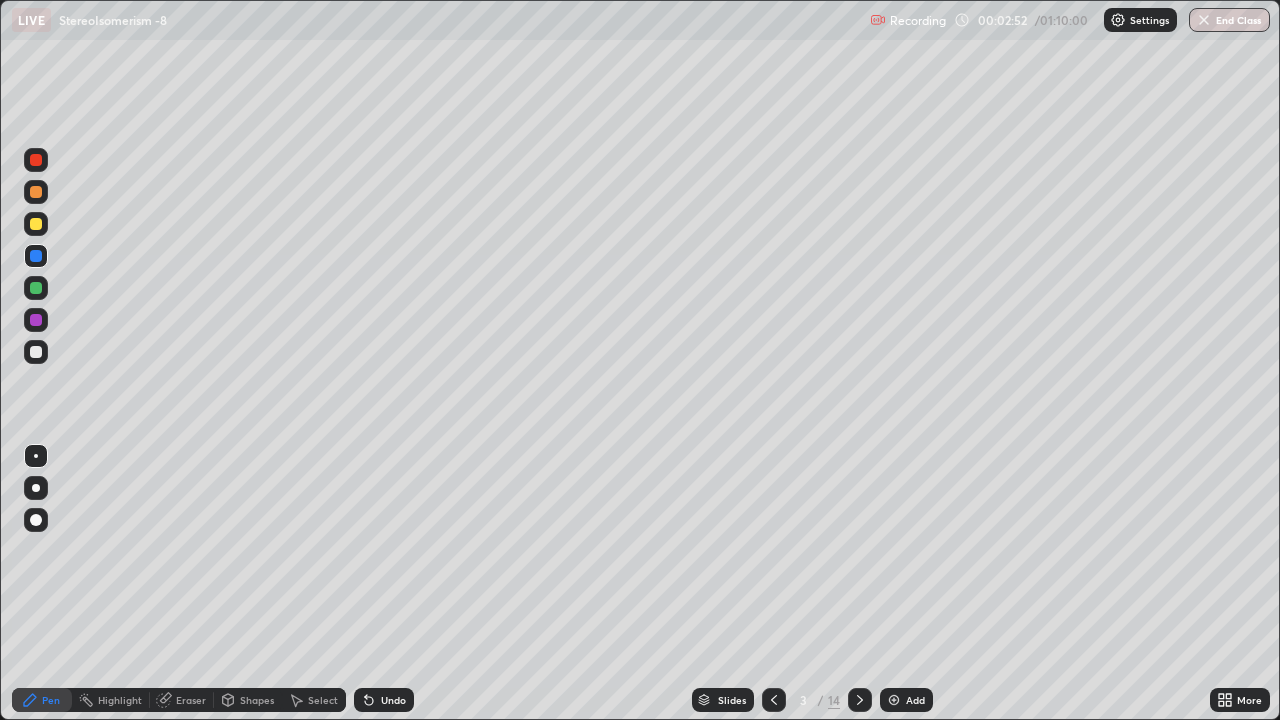 click at bounding box center [36, 320] 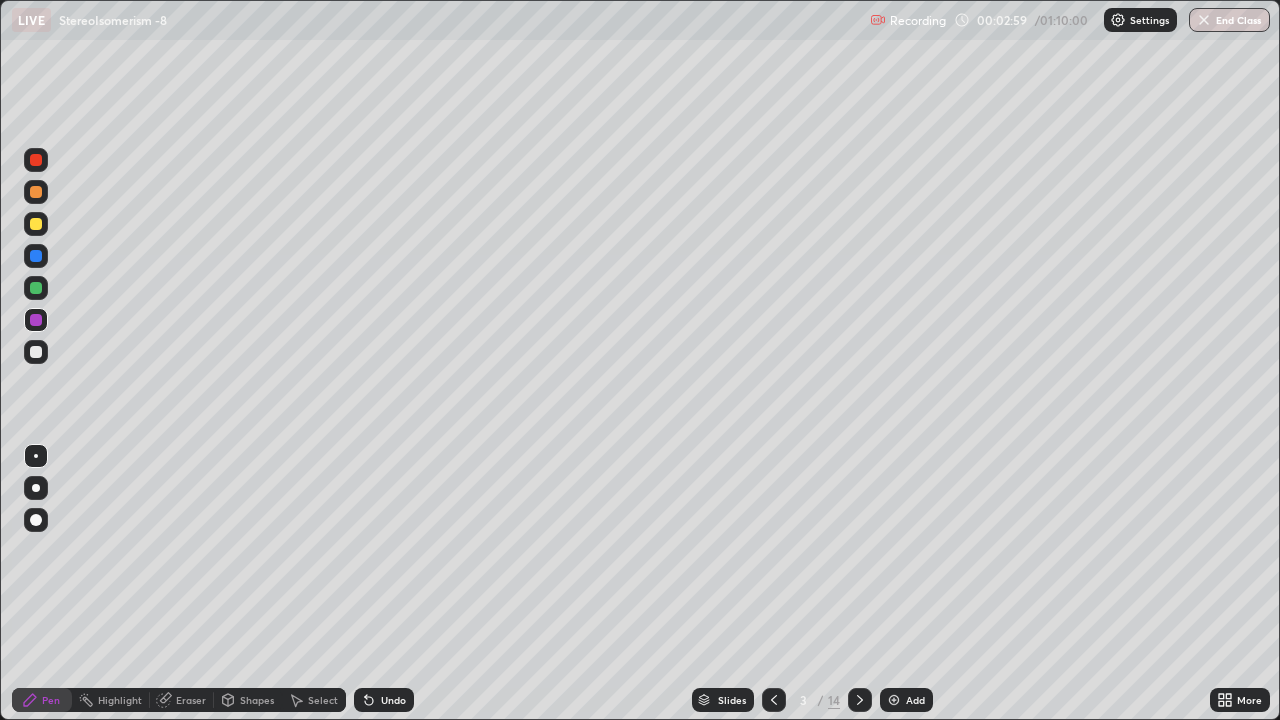 click on "Undo" at bounding box center (393, 700) 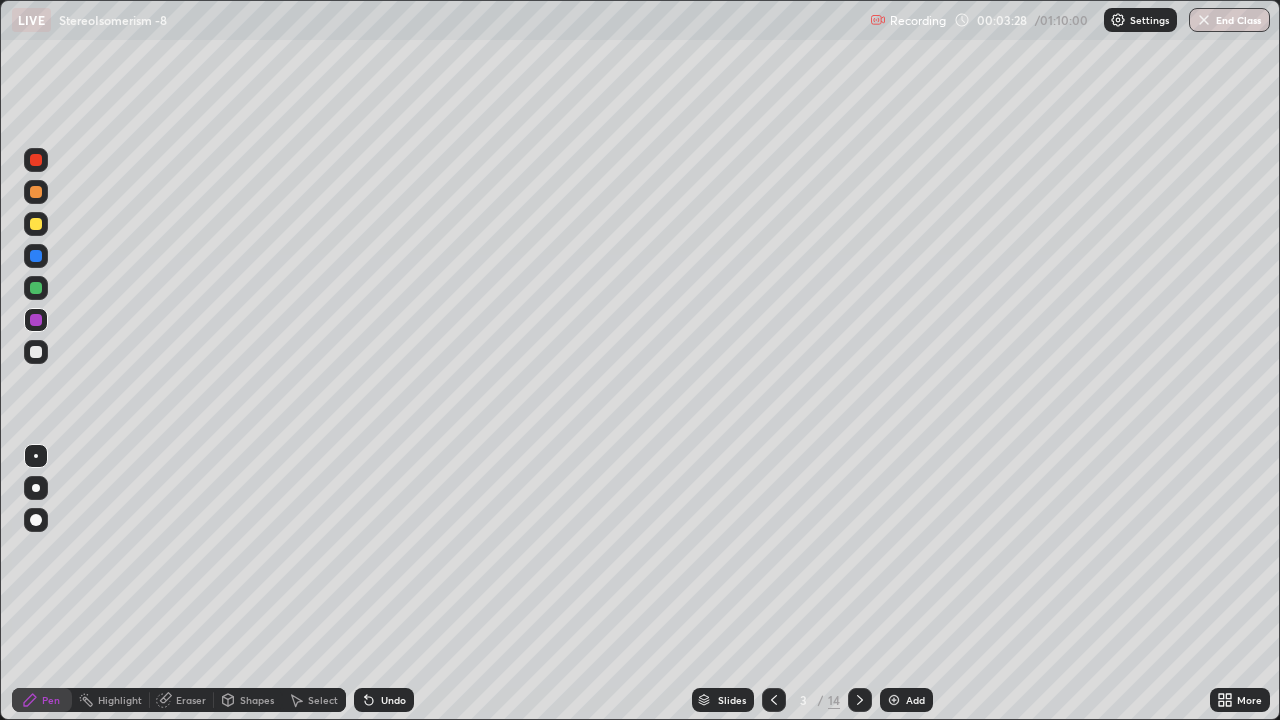 click at bounding box center [36, 352] 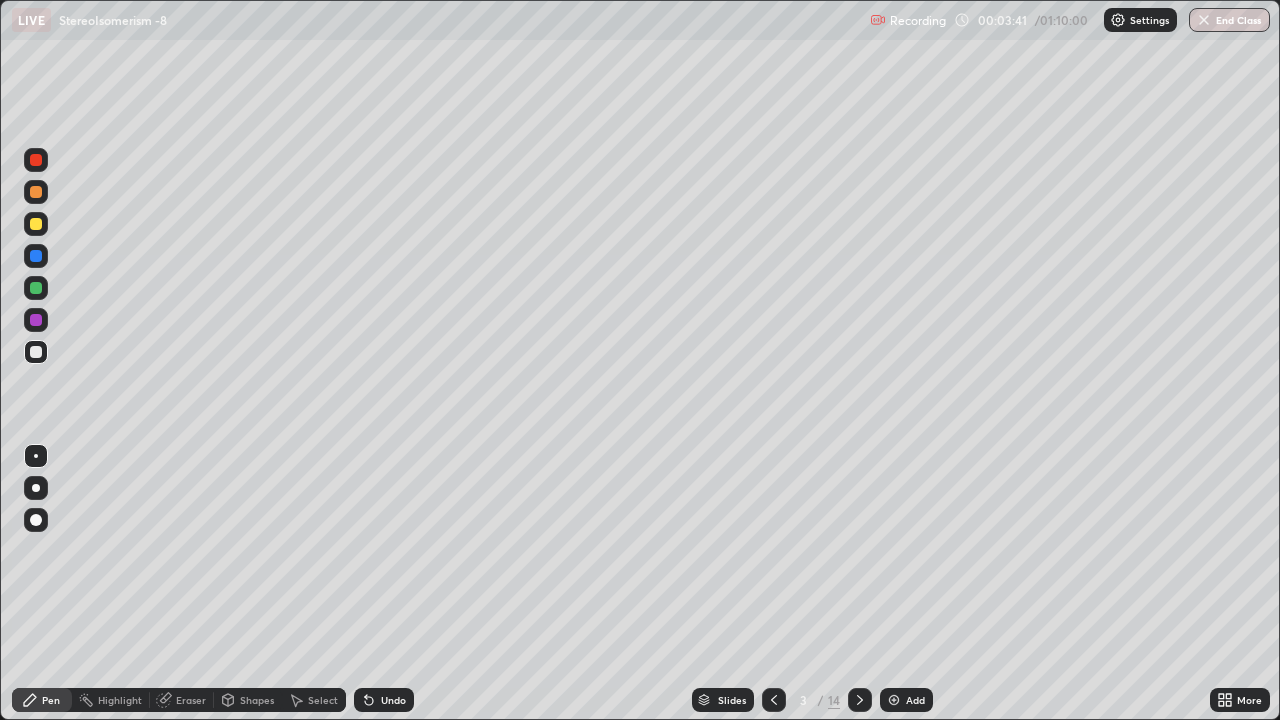click at bounding box center [36, 320] 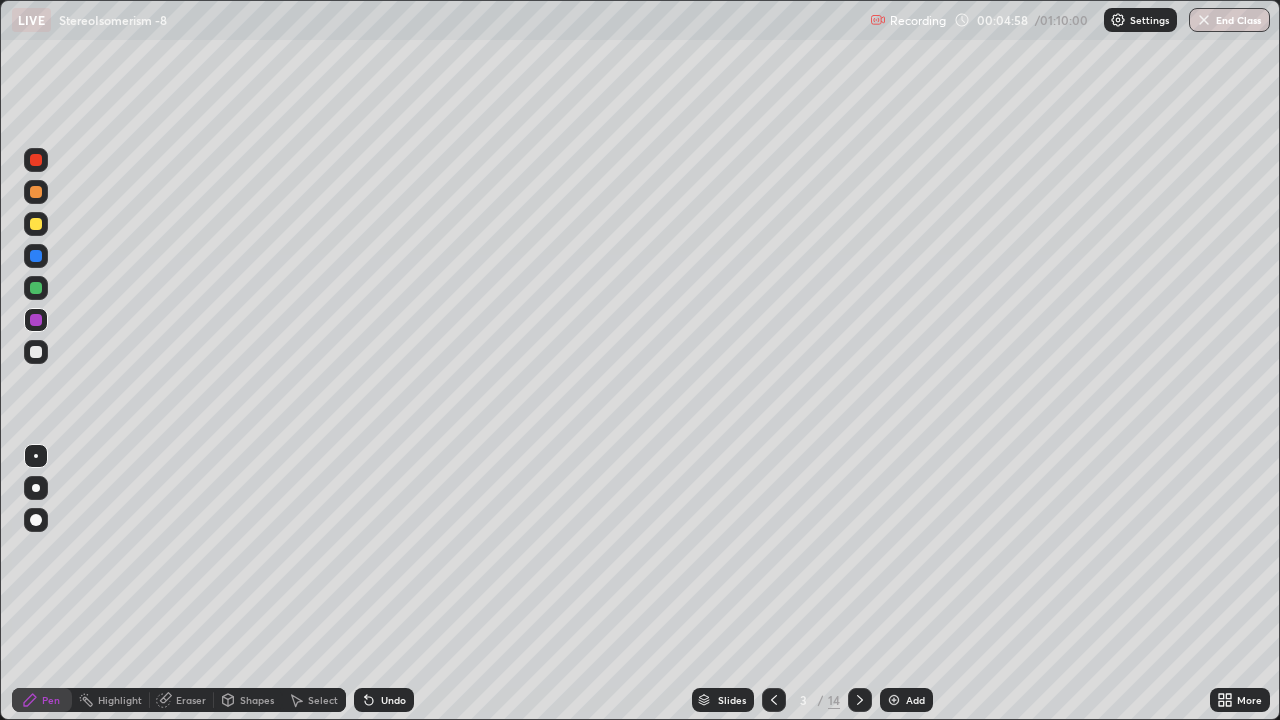 click at bounding box center [36, 224] 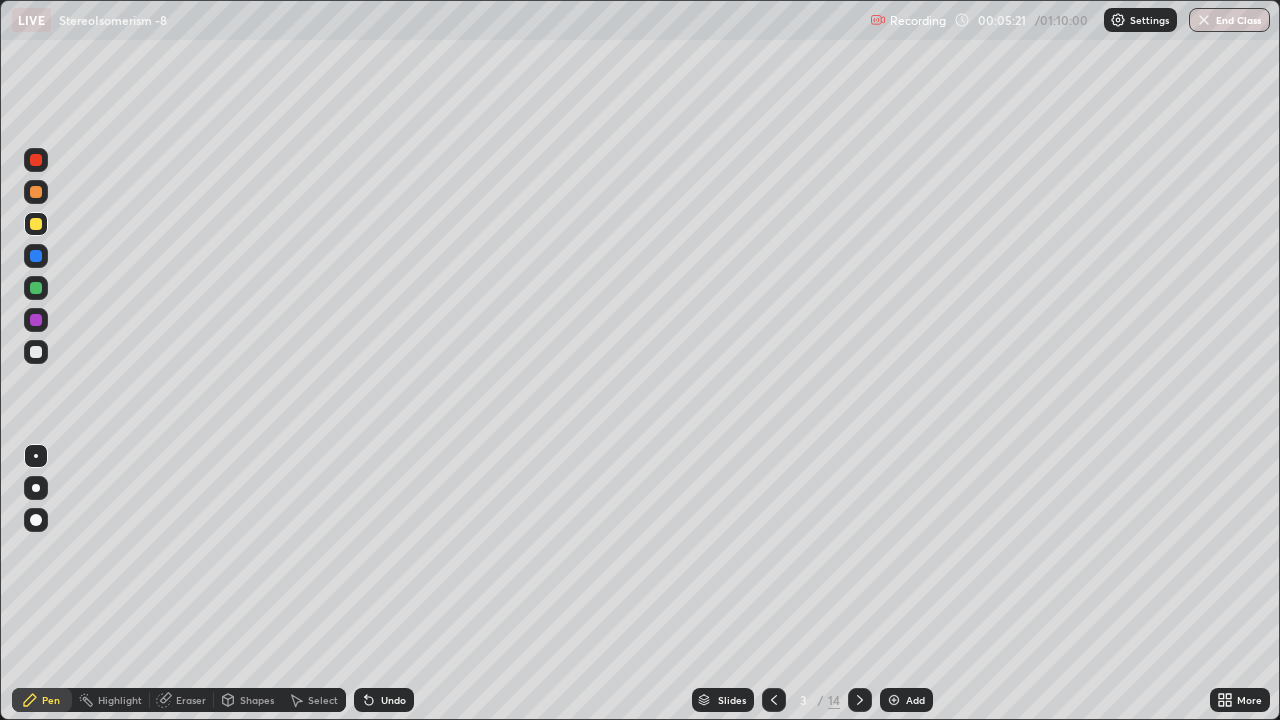 click 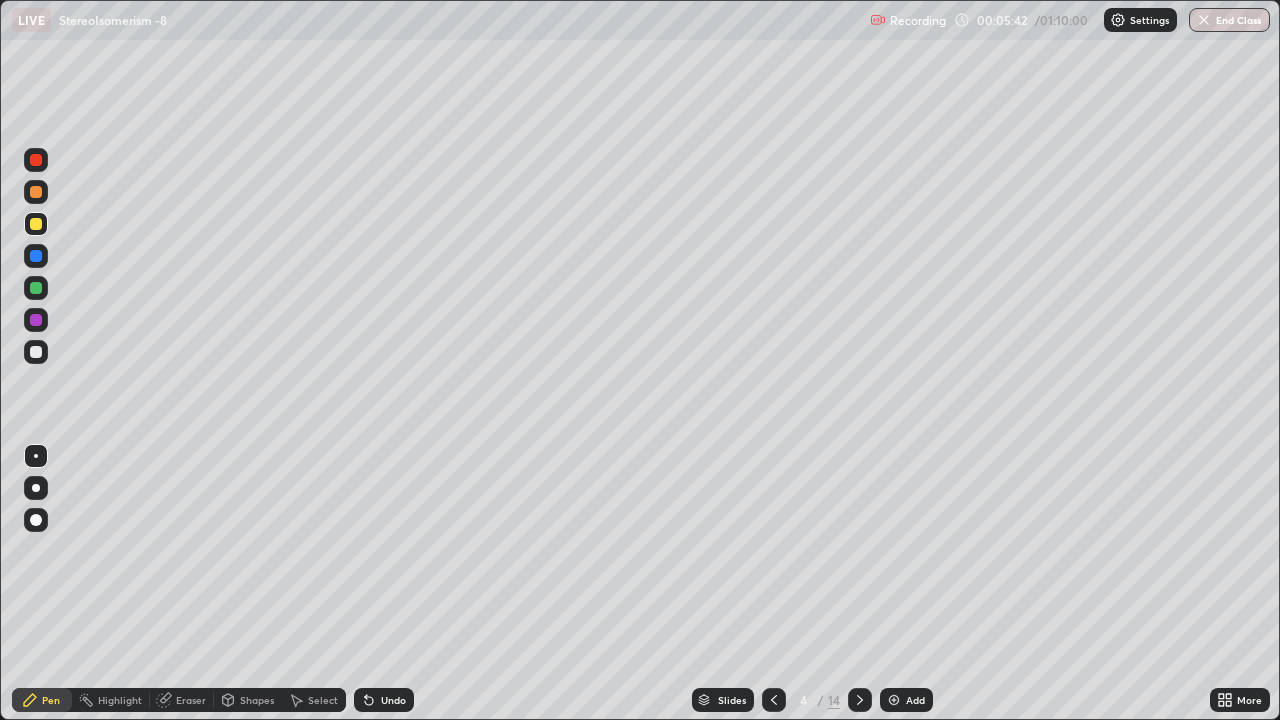 click at bounding box center (36, 224) 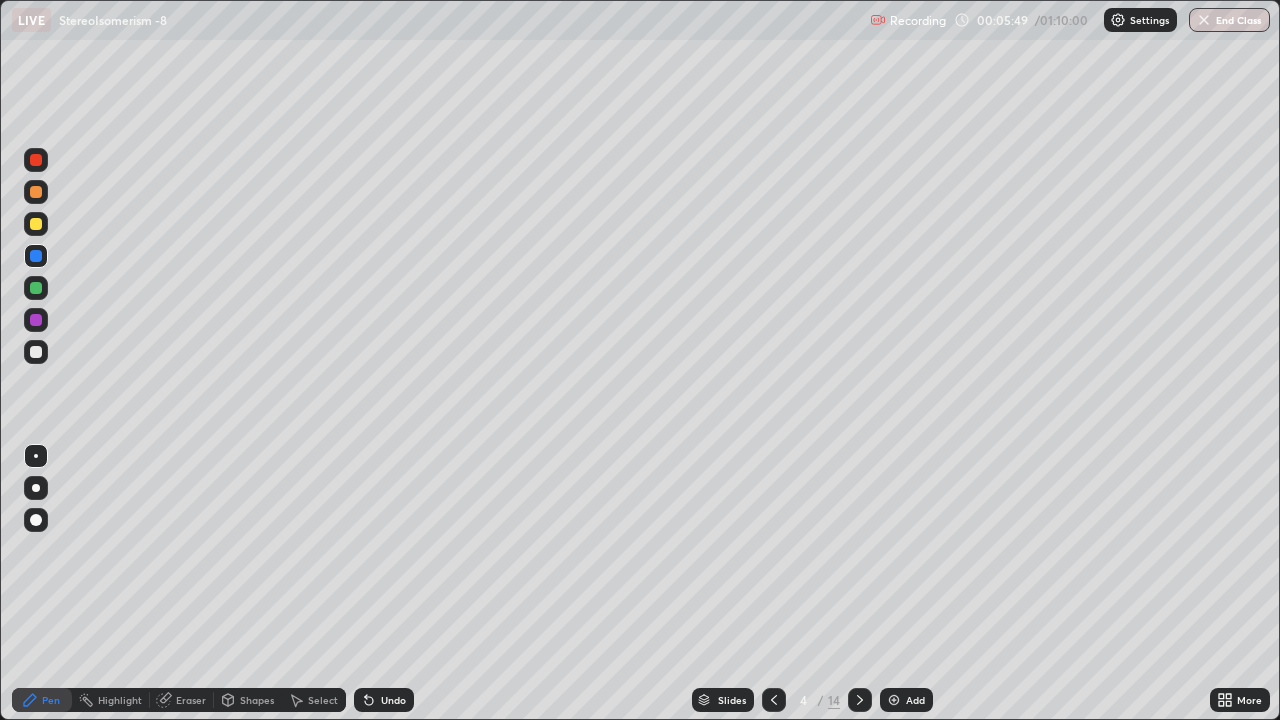 click at bounding box center [36, 224] 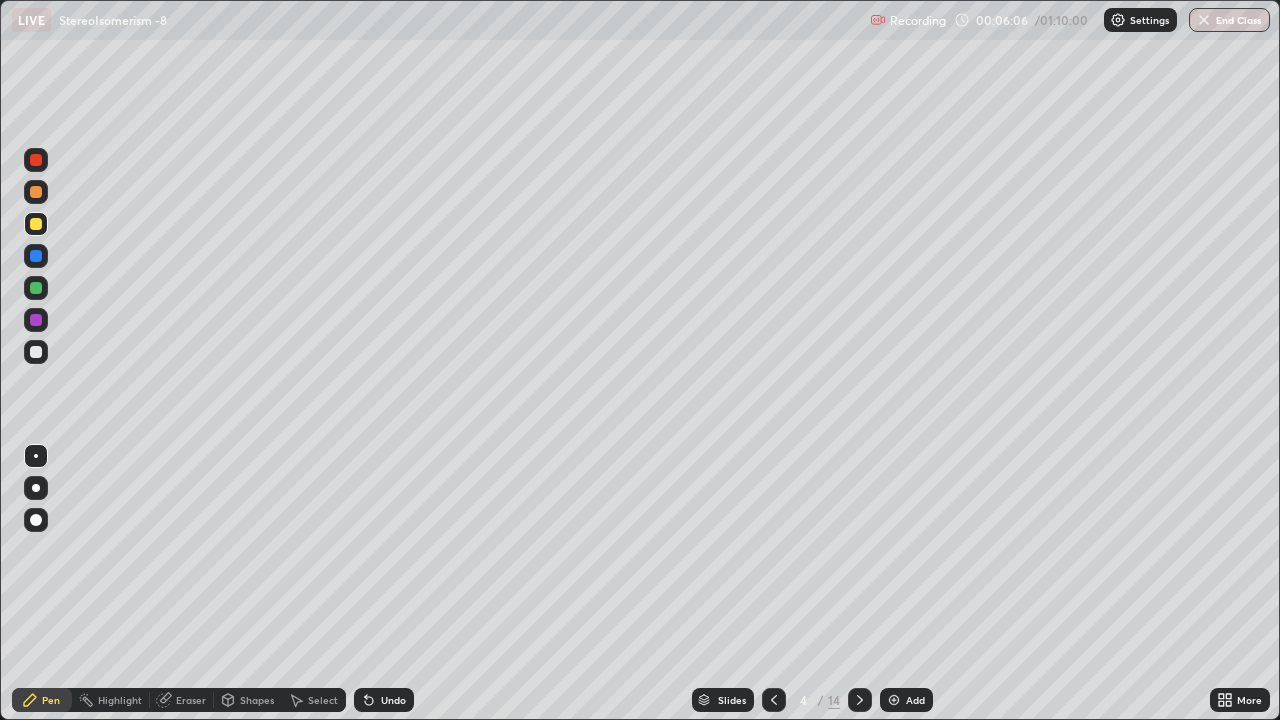click at bounding box center (36, 192) 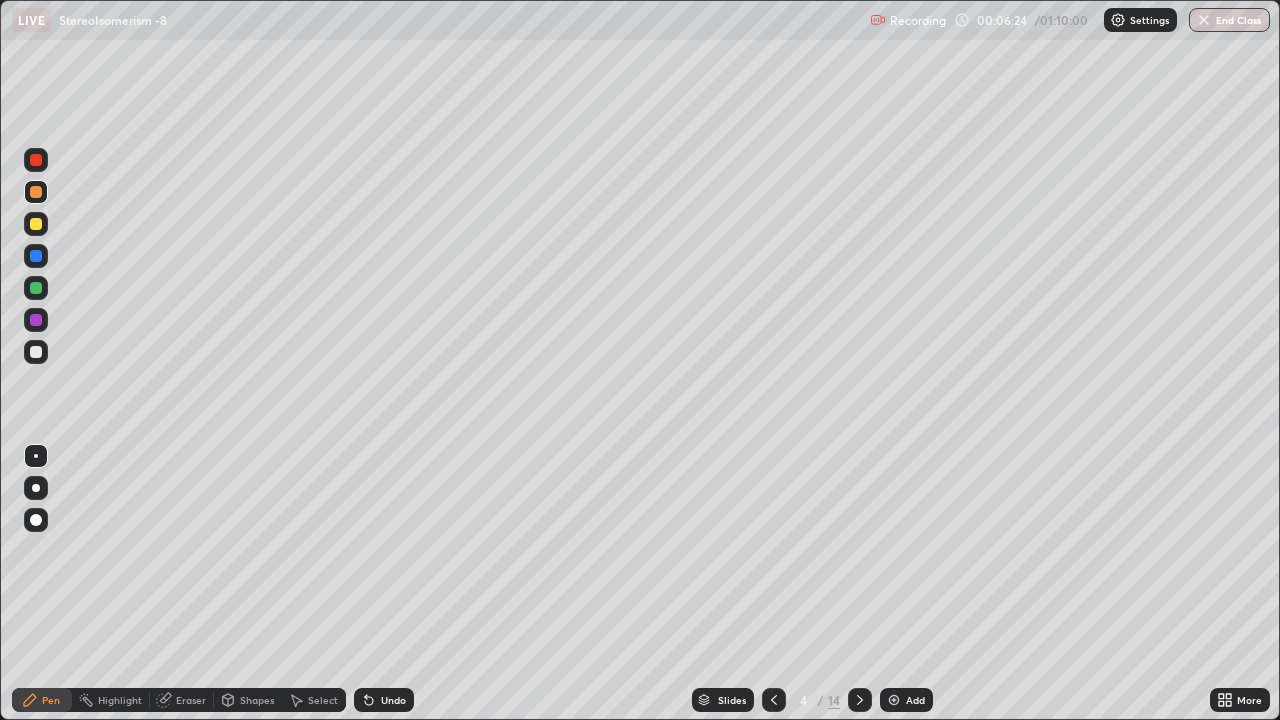 click at bounding box center (36, 256) 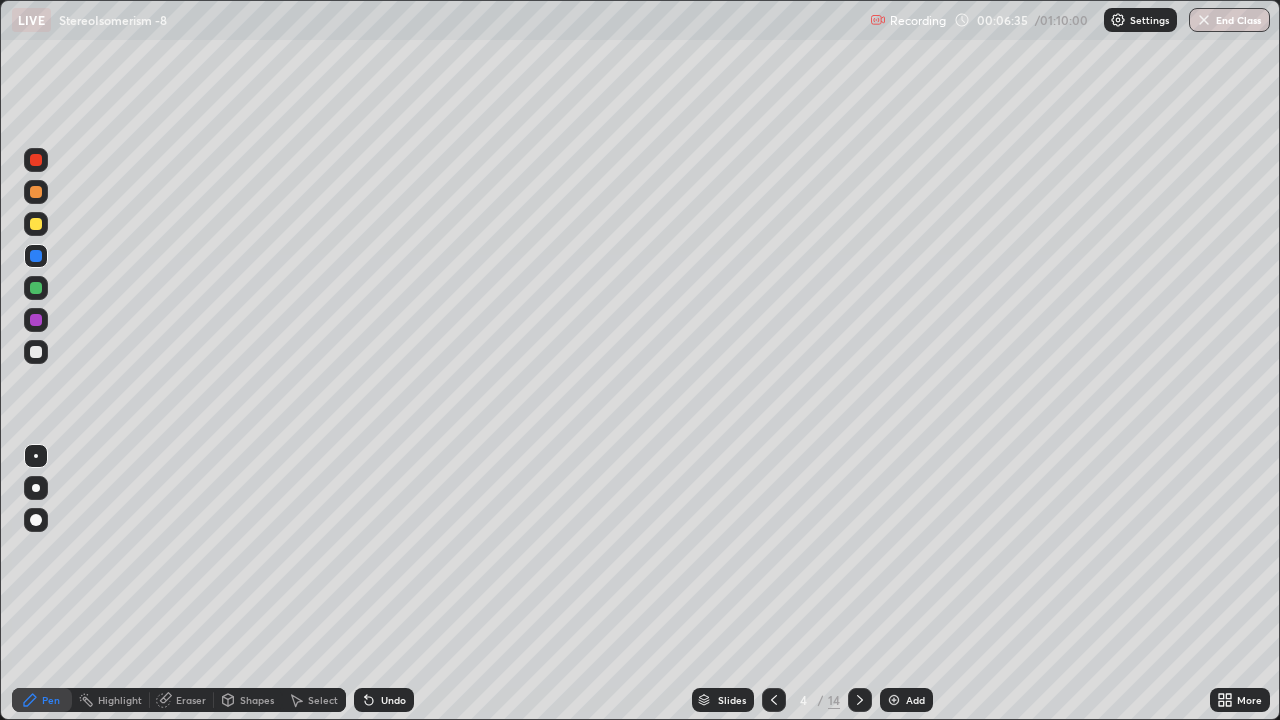 click at bounding box center [36, 288] 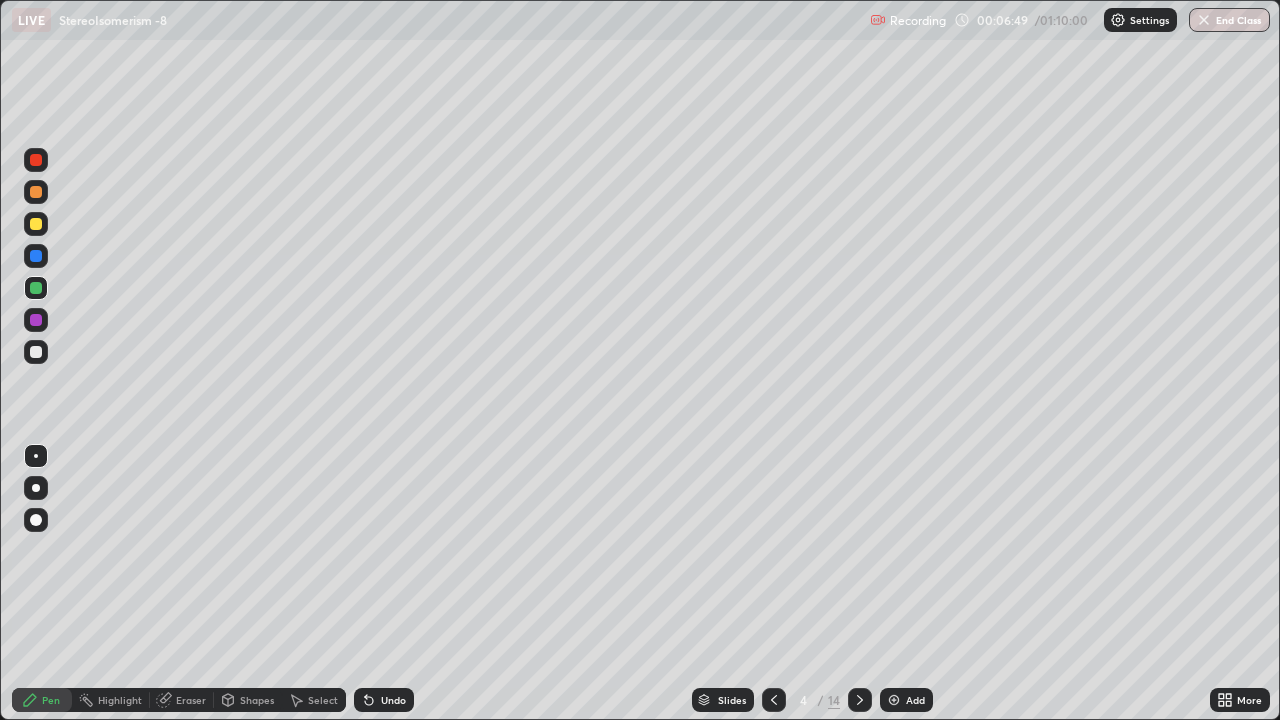 click at bounding box center (36, 352) 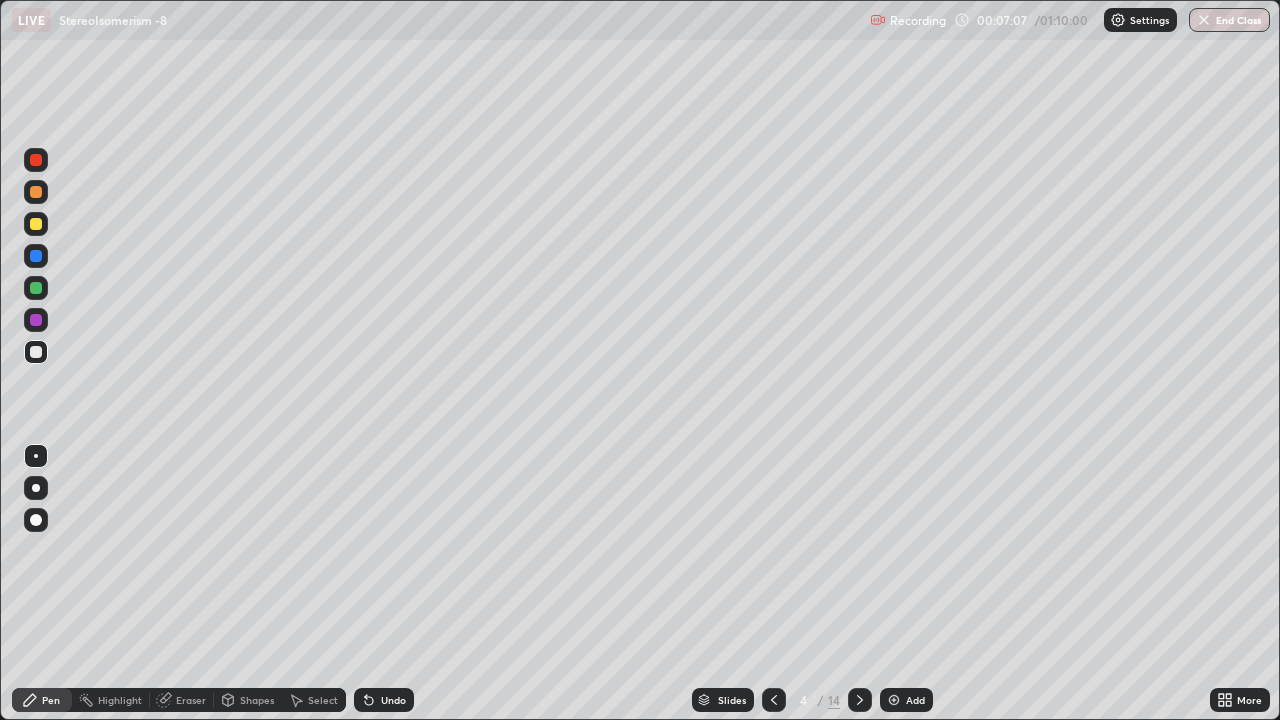 click at bounding box center [36, 320] 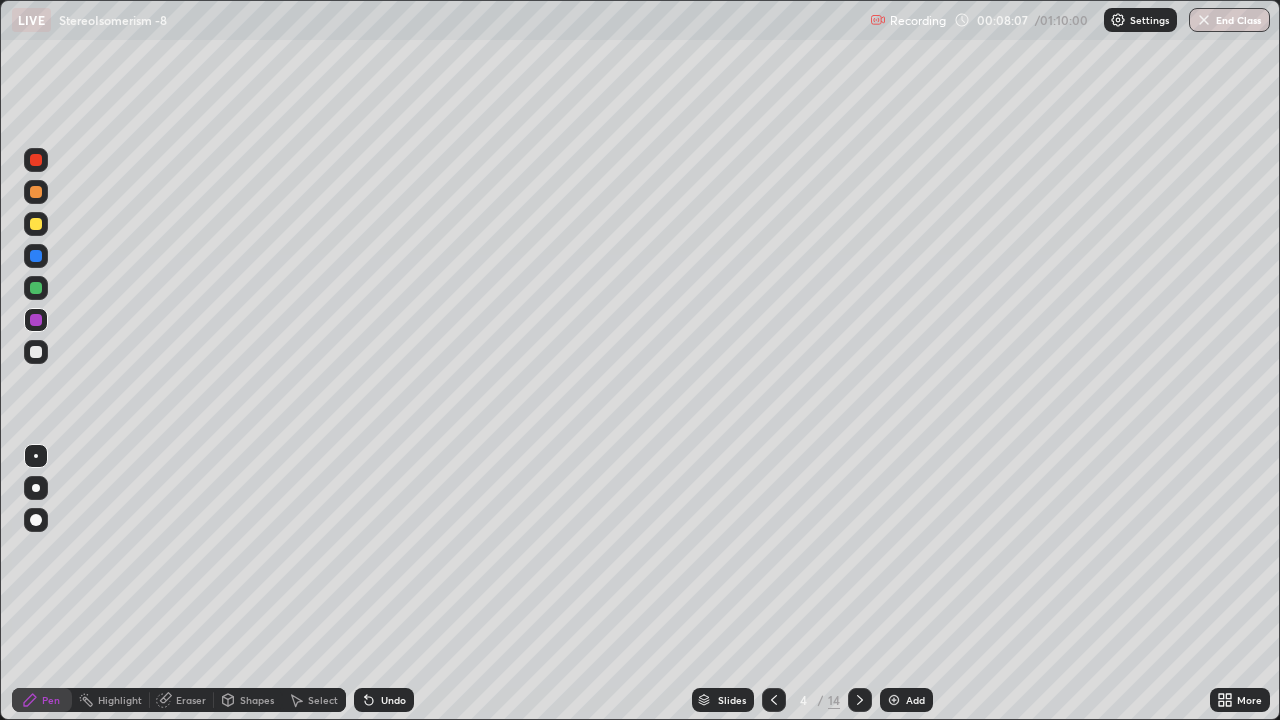 click at bounding box center (36, 352) 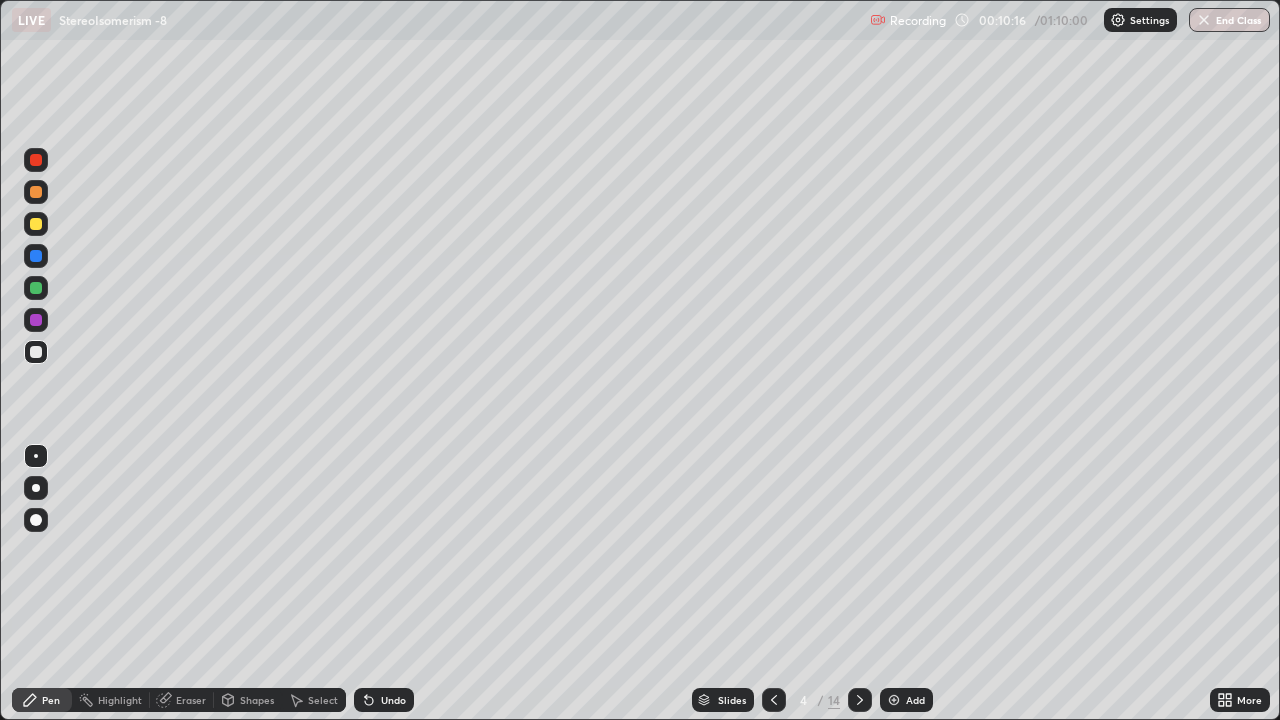 click at bounding box center (36, 288) 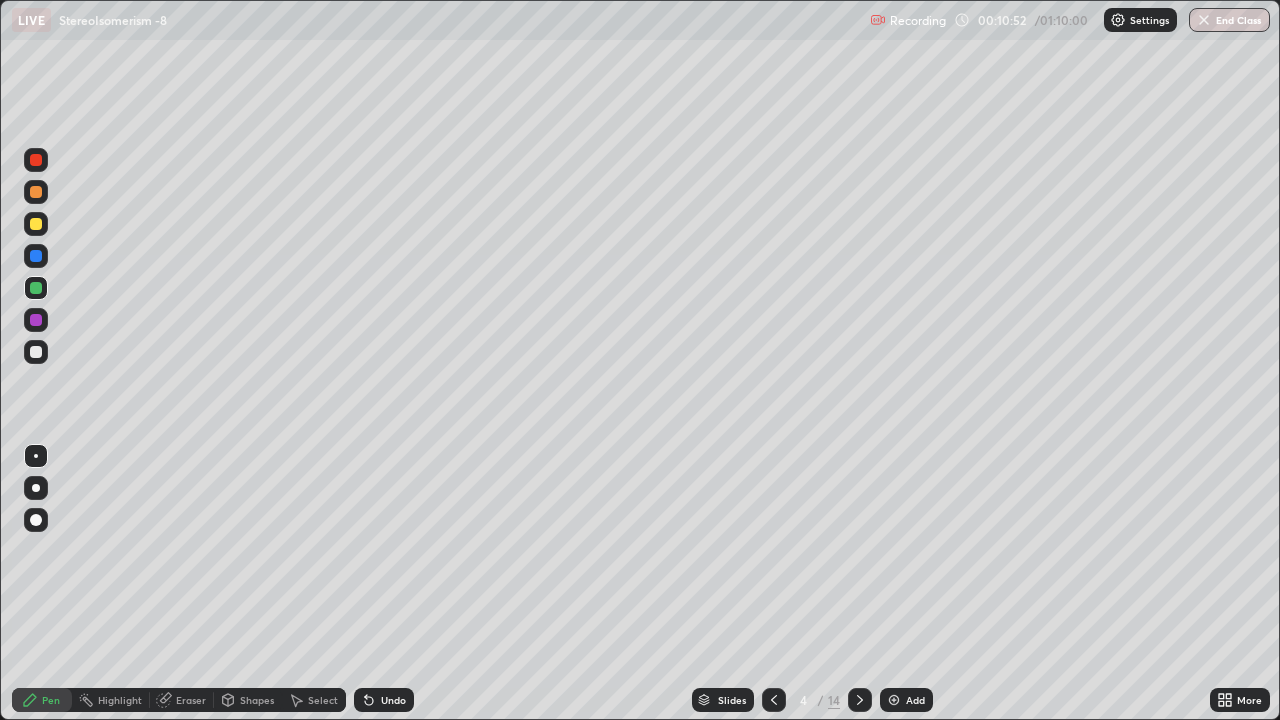 click 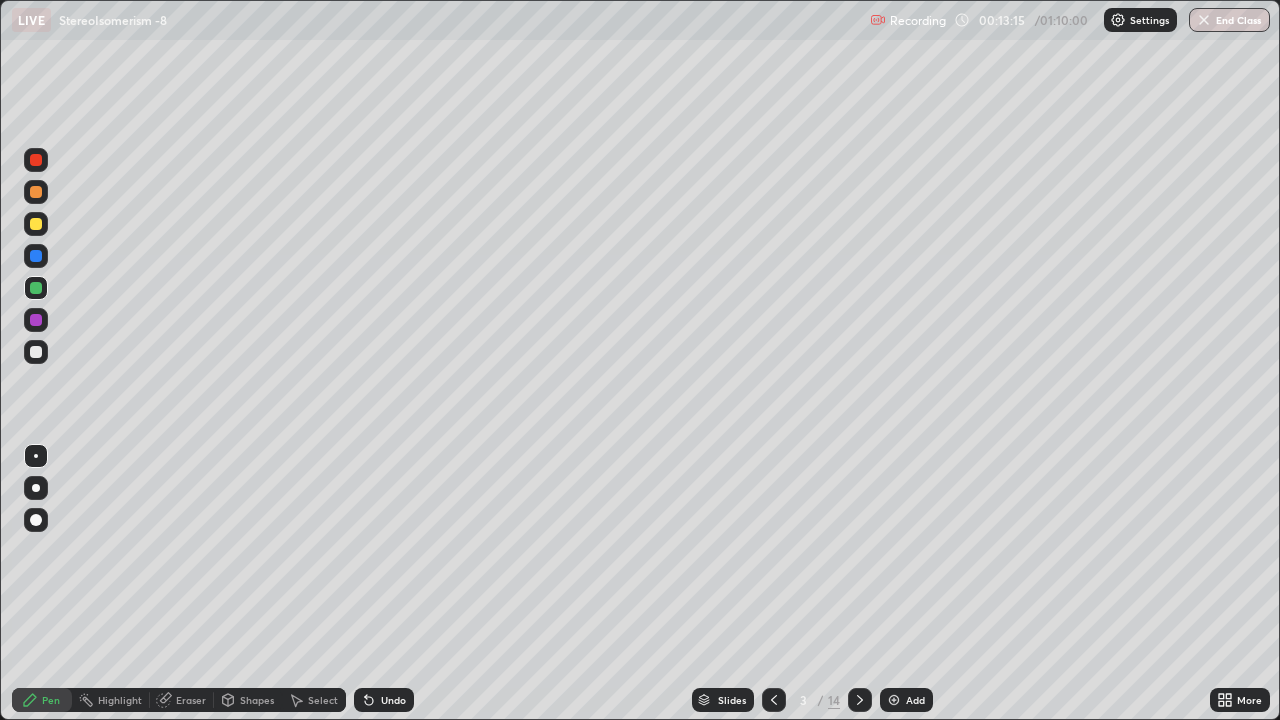 click 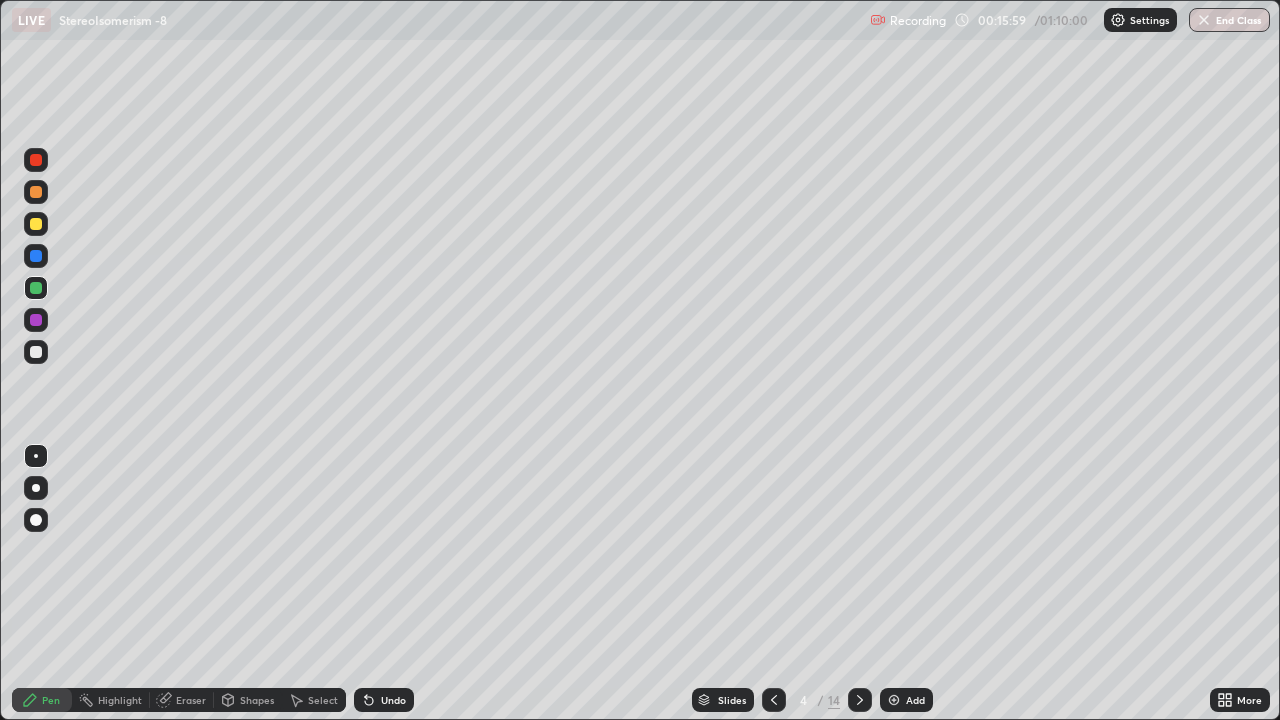 click 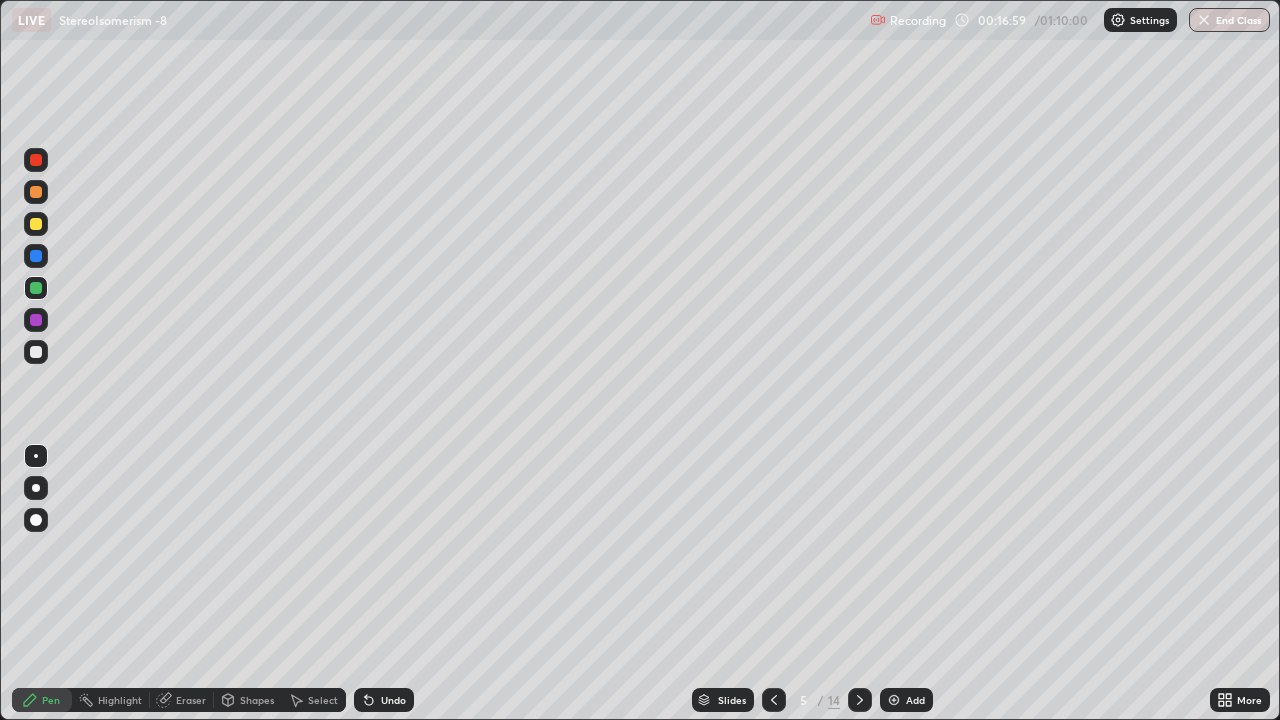 click at bounding box center (36, 256) 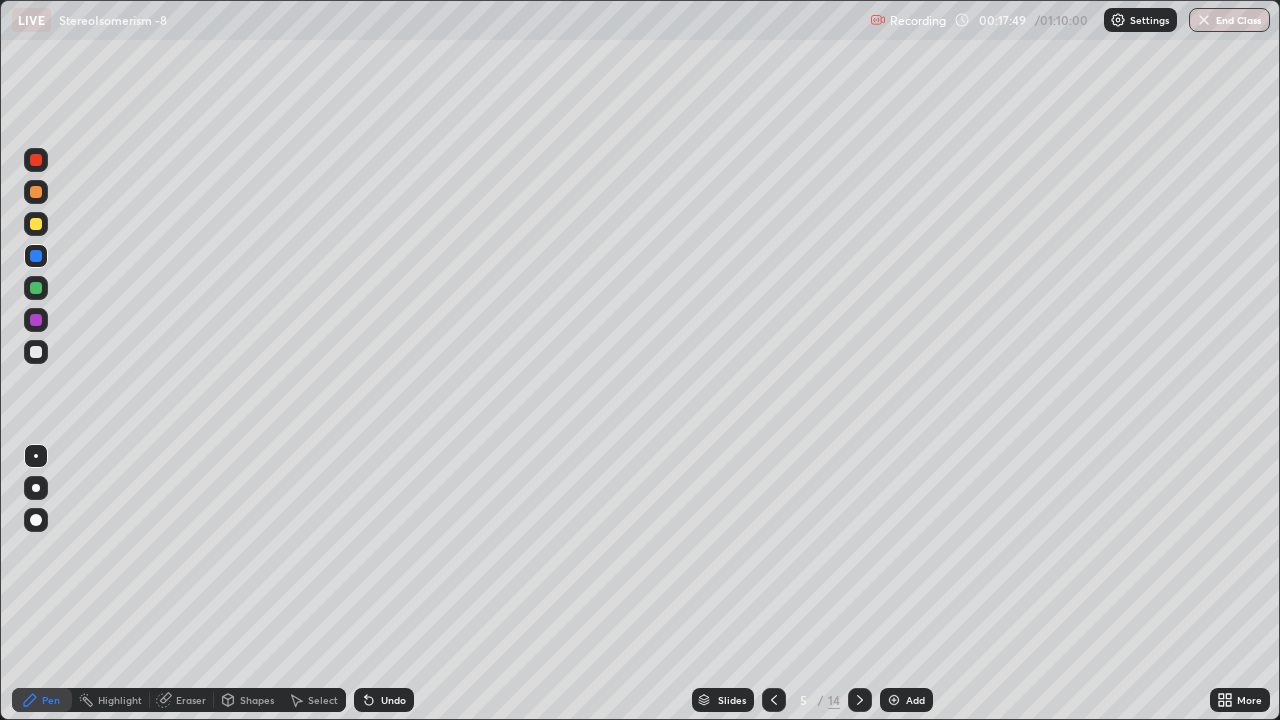 click at bounding box center (36, 288) 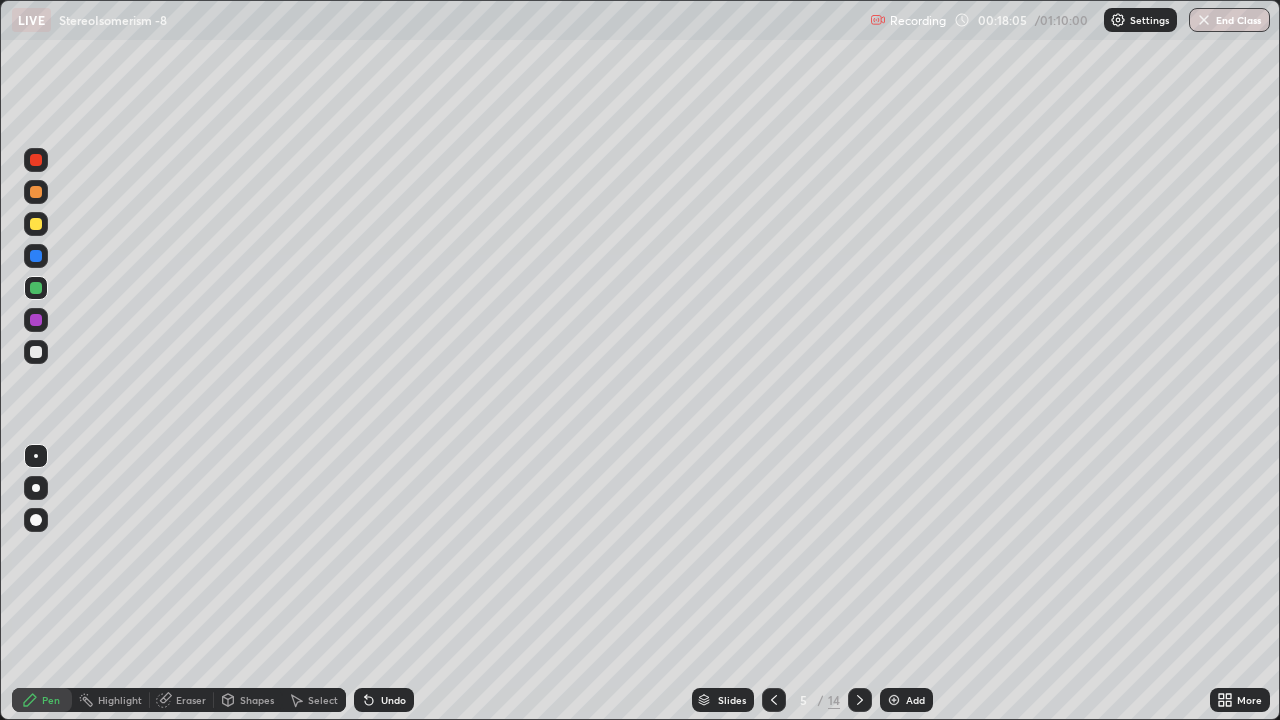 click at bounding box center [36, 256] 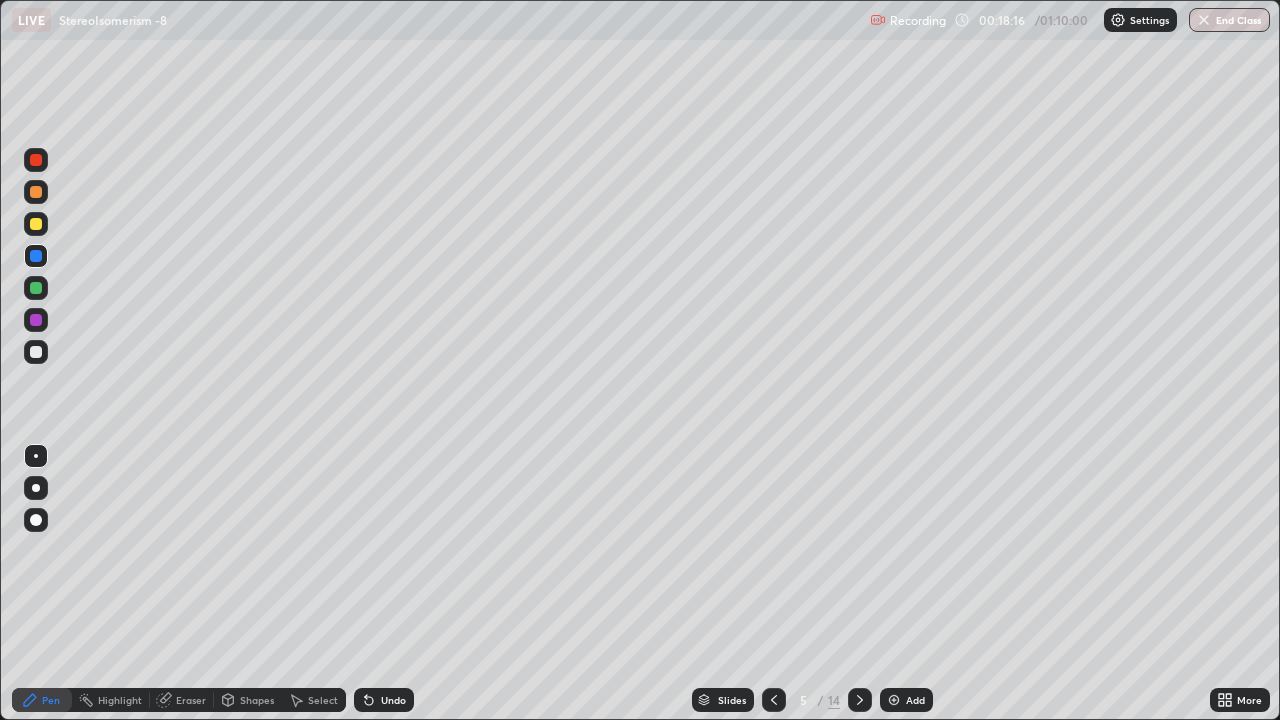 click at bounding box center (36, 288) 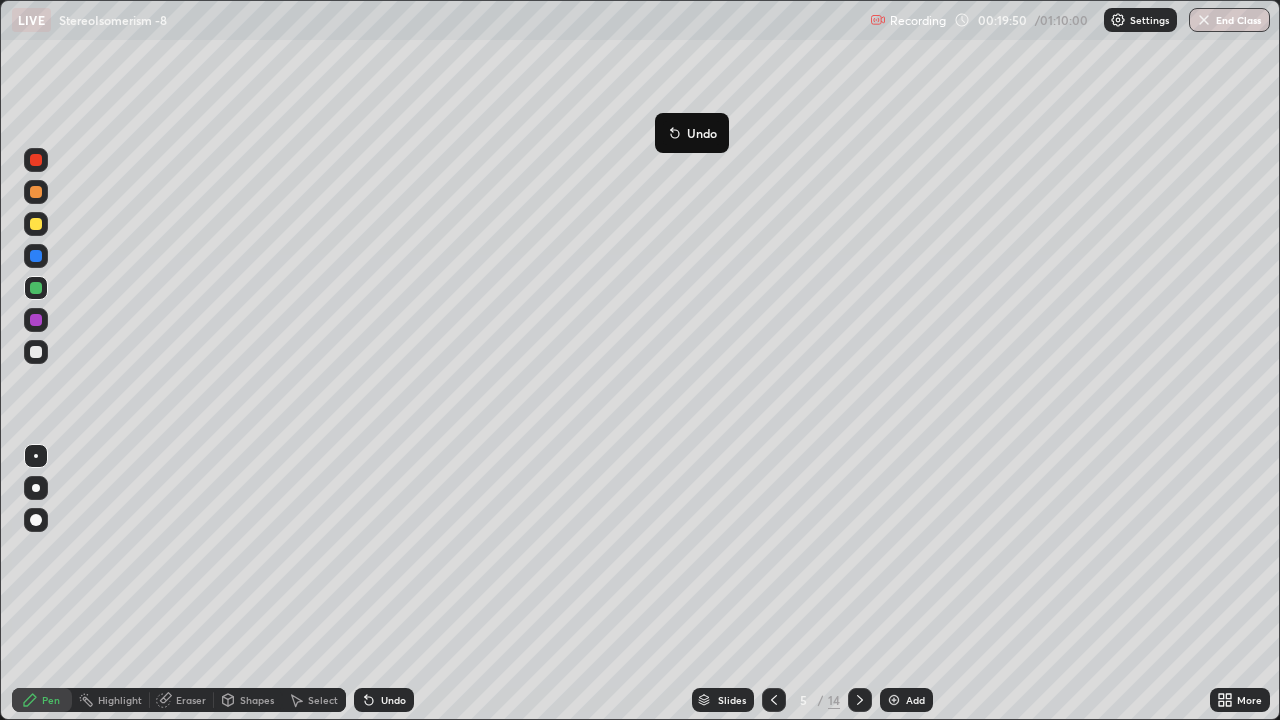click on "Undo" at bounding box center [692, 133] 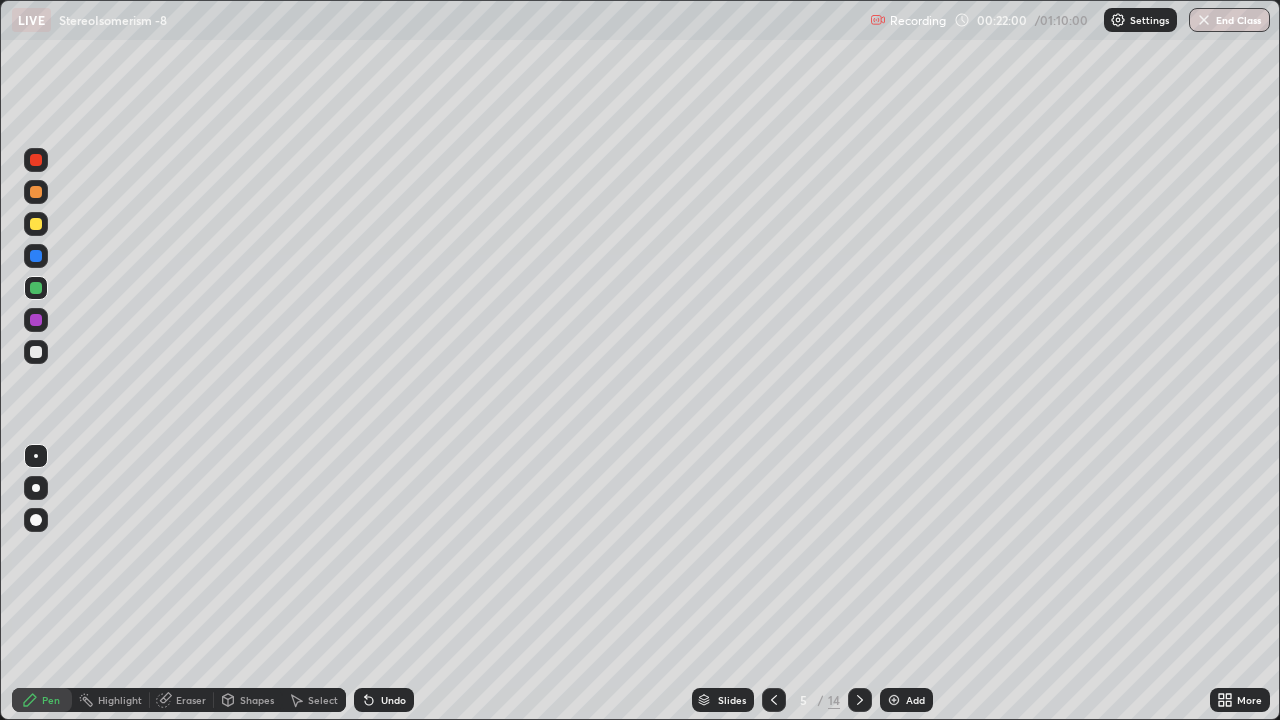 click at bounding box center (36, 320) 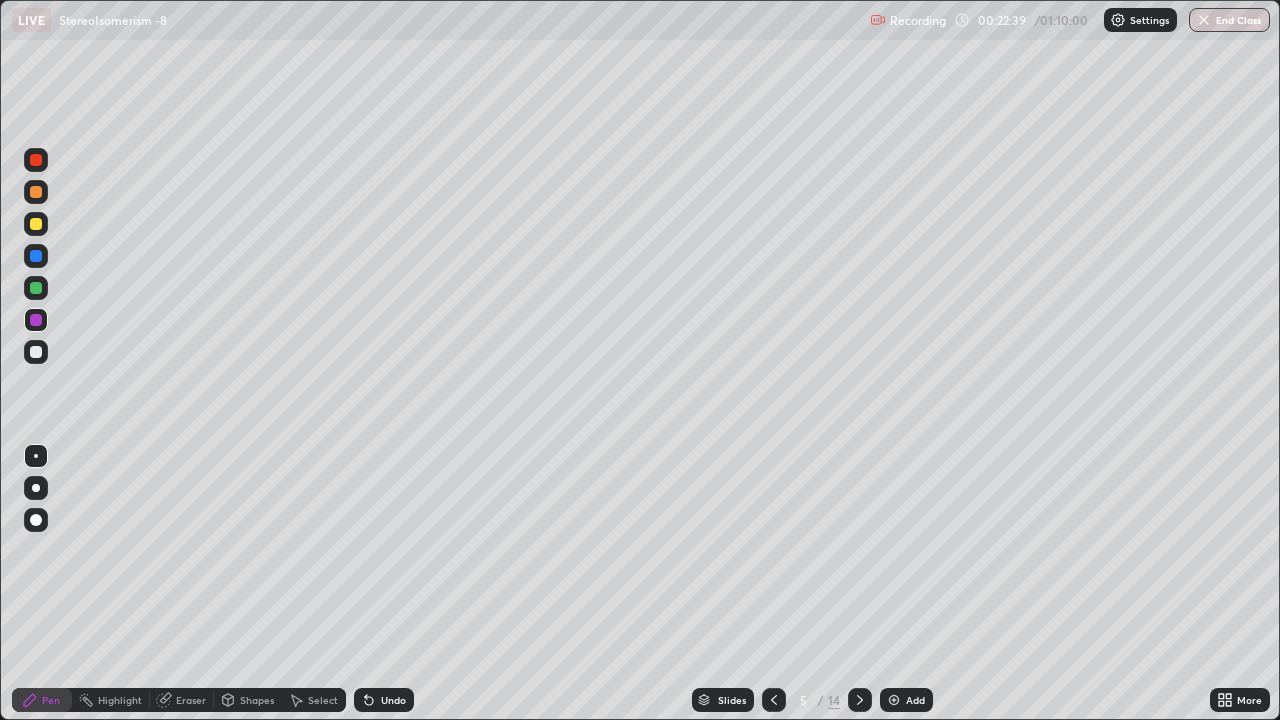 click at bounding box center (36, 352) 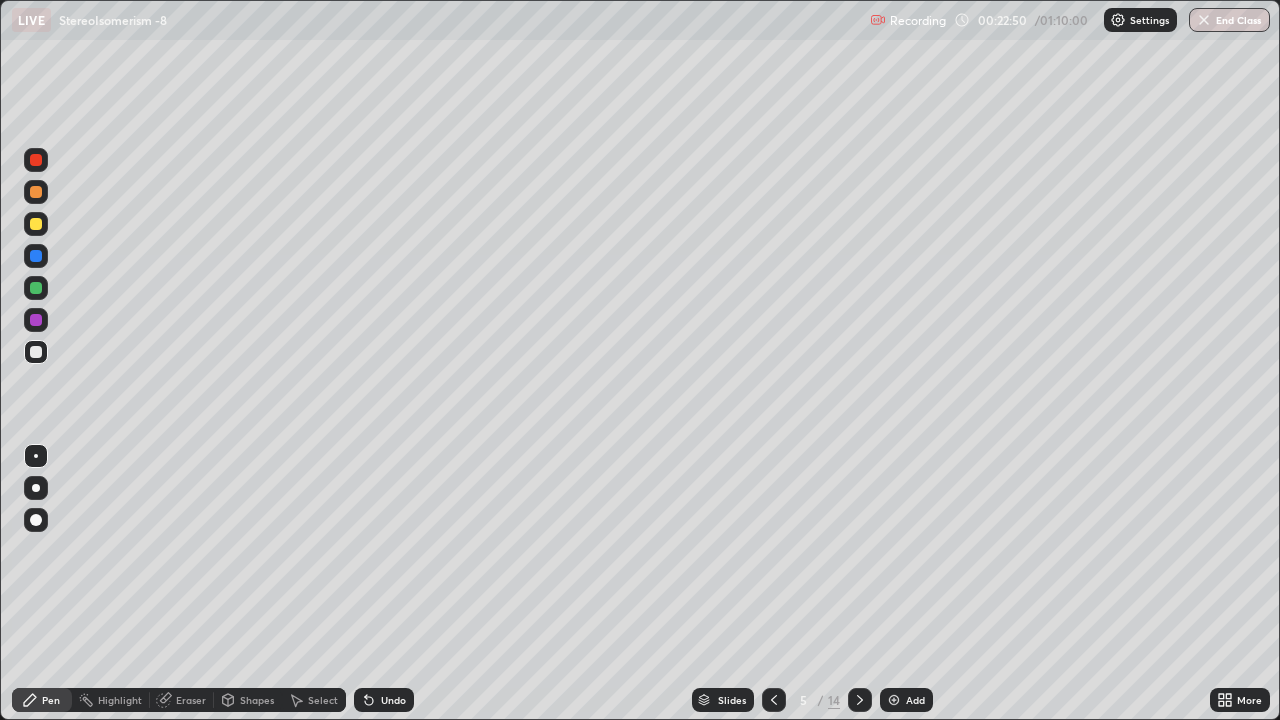 click at bounding box center (36, 288) 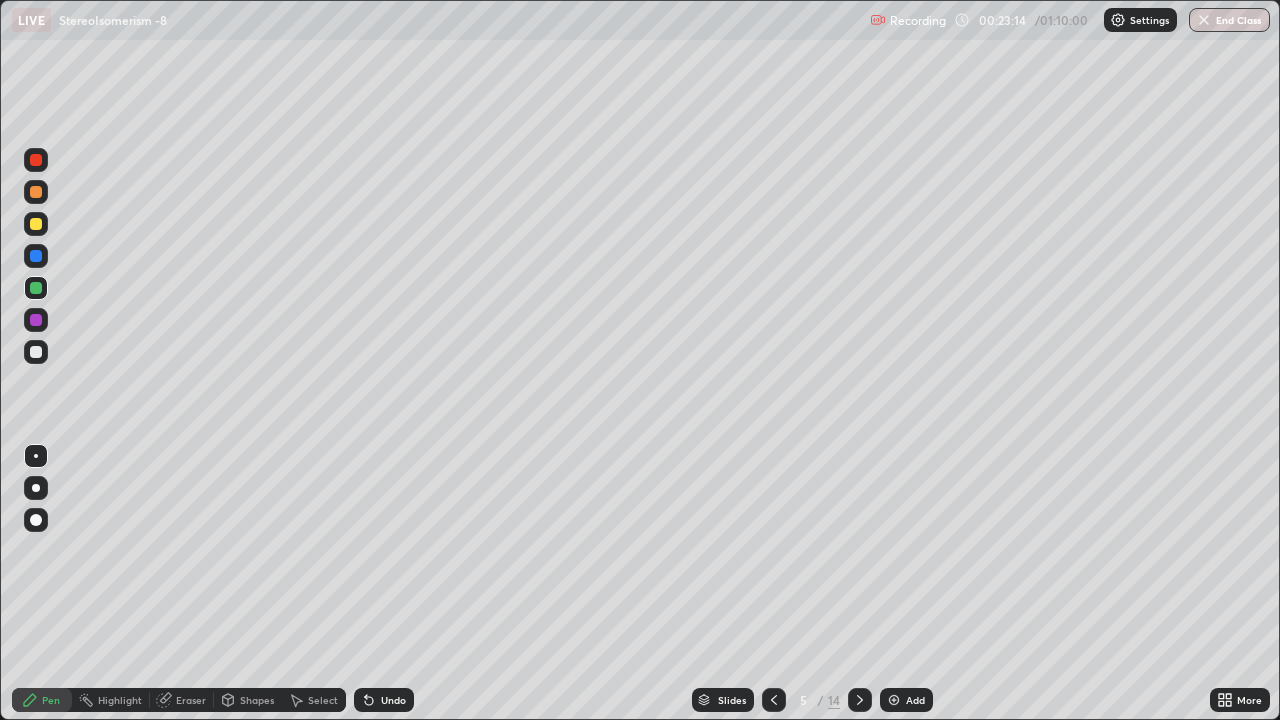 click at bounding box center (36, 320) 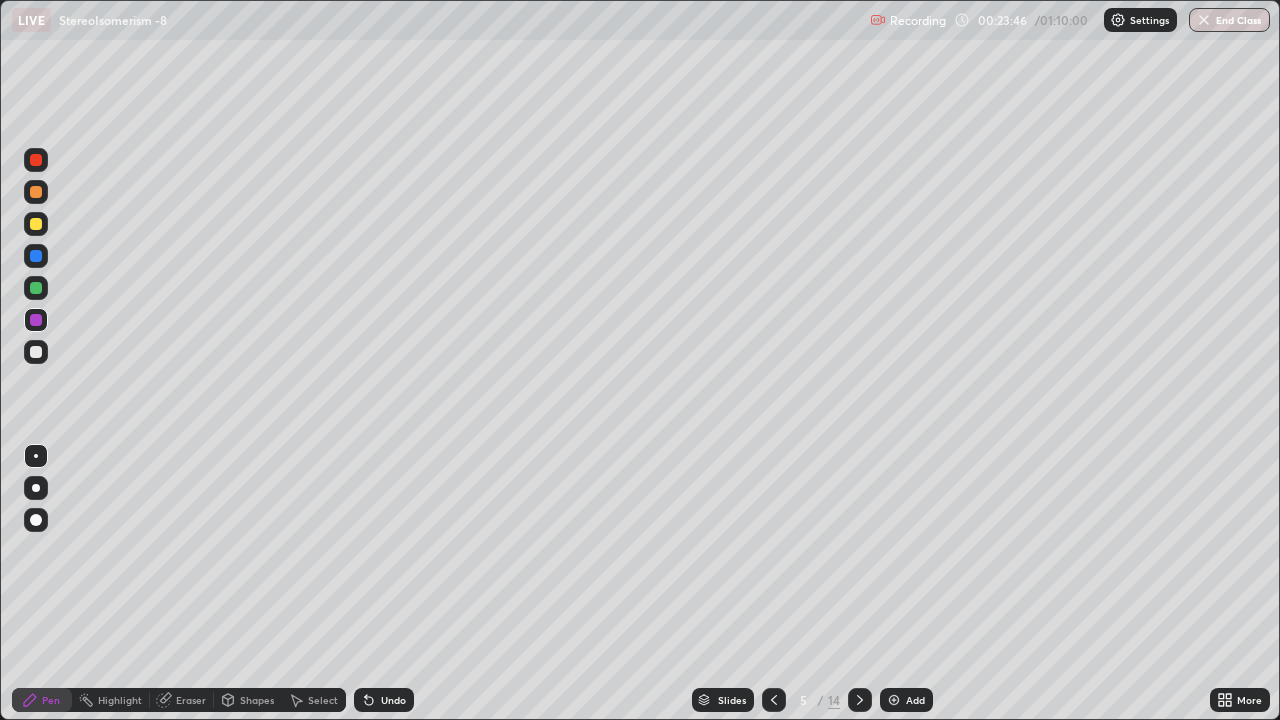 click 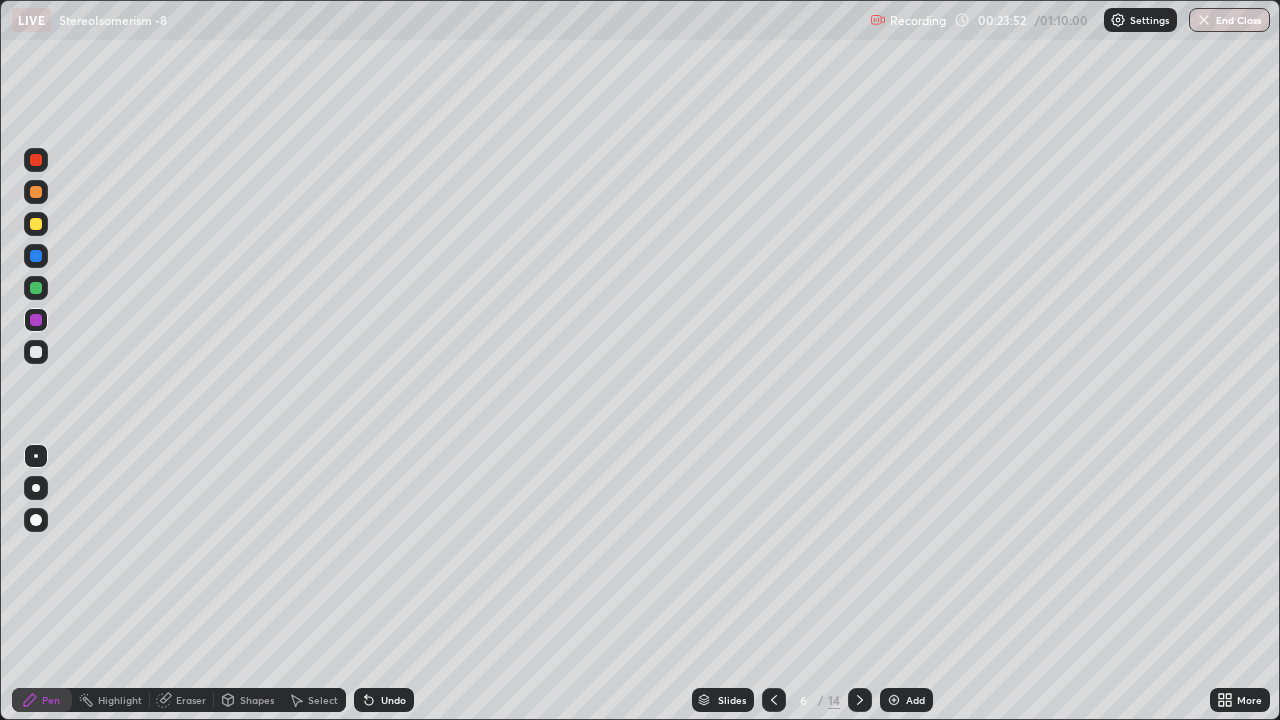 click at bounding box center (36, 256) 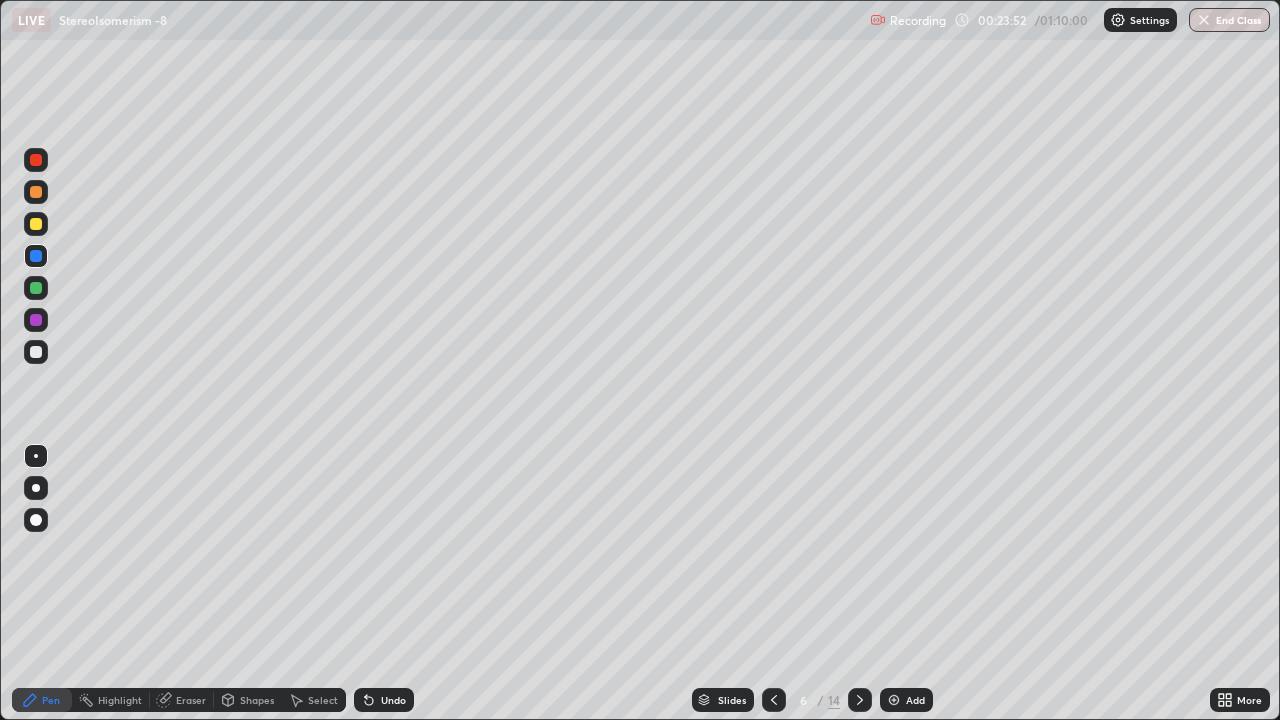 click at bounding box center [36, 224] 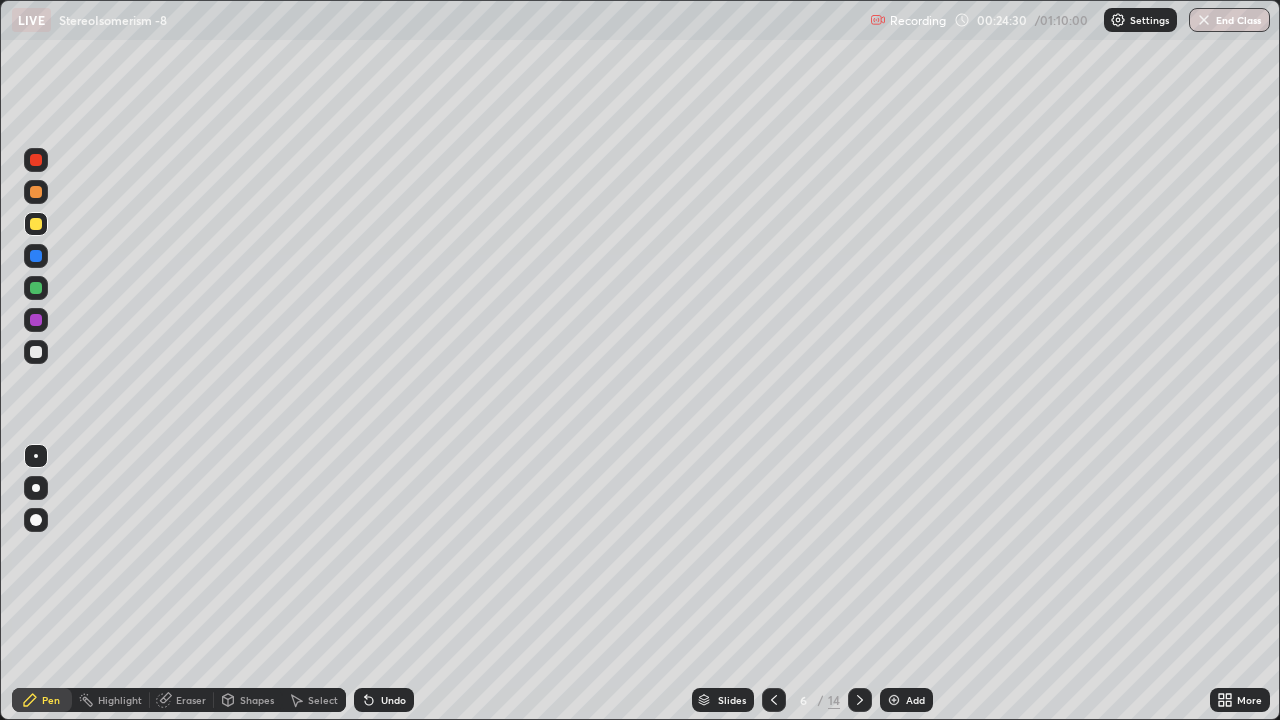 click at bounding box center [36, 192] 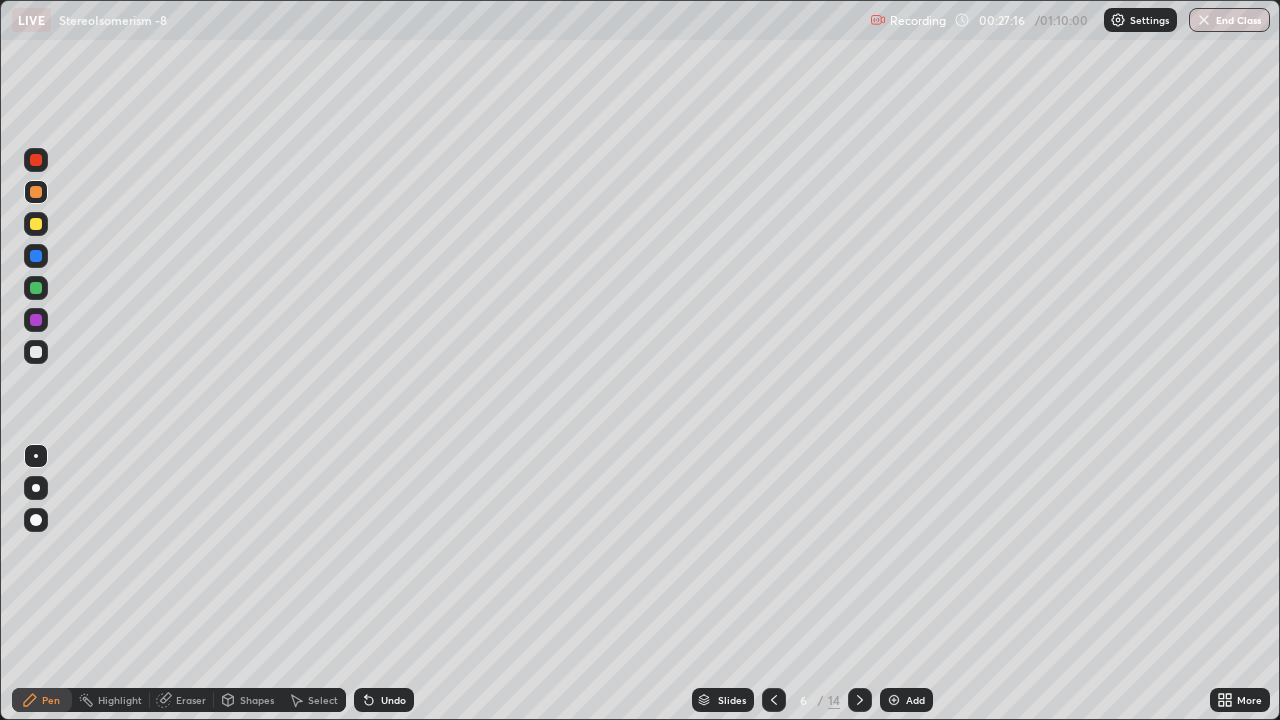 click at bounding box center [36, 352] 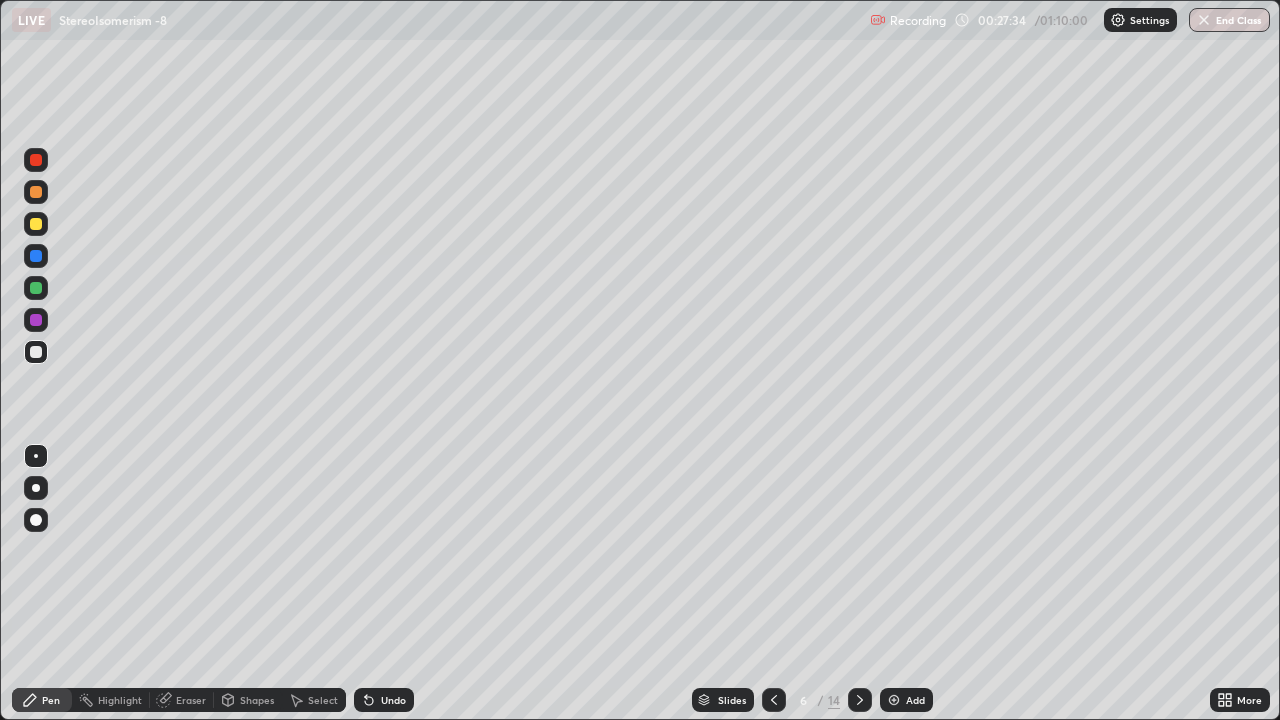 click at bounding box center (36, 320) 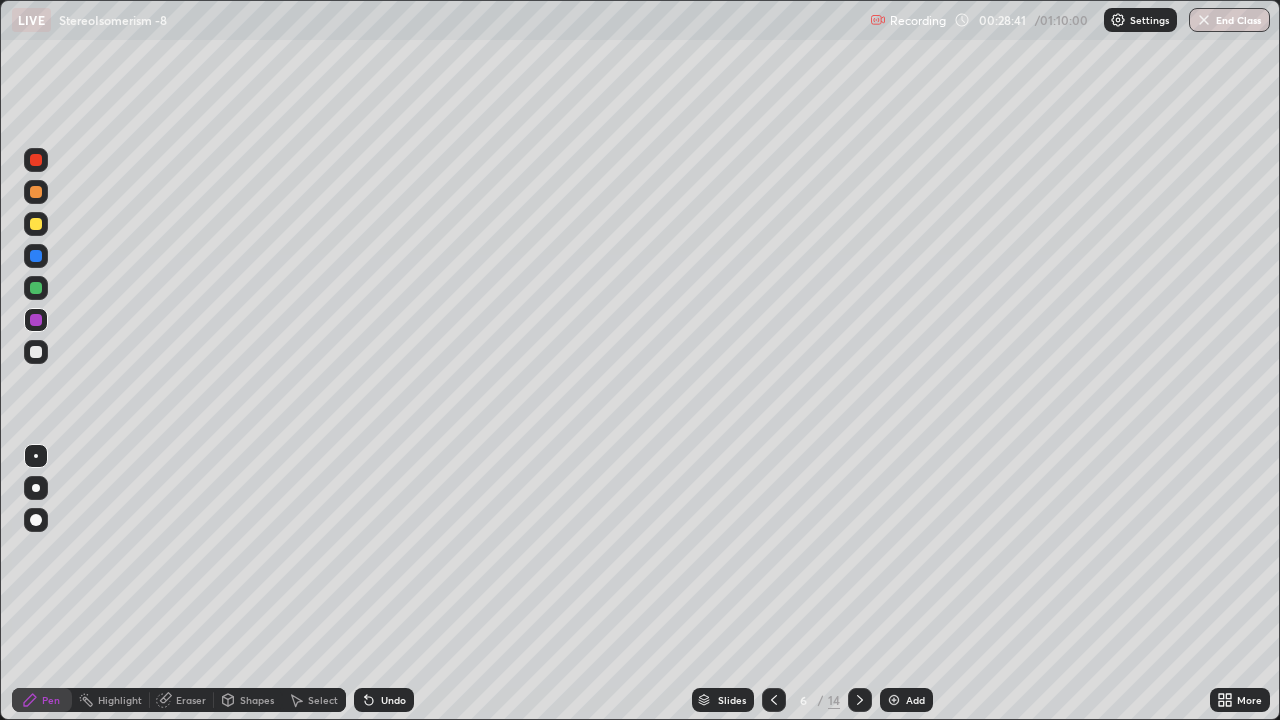 click at bounding box center [36, 352] 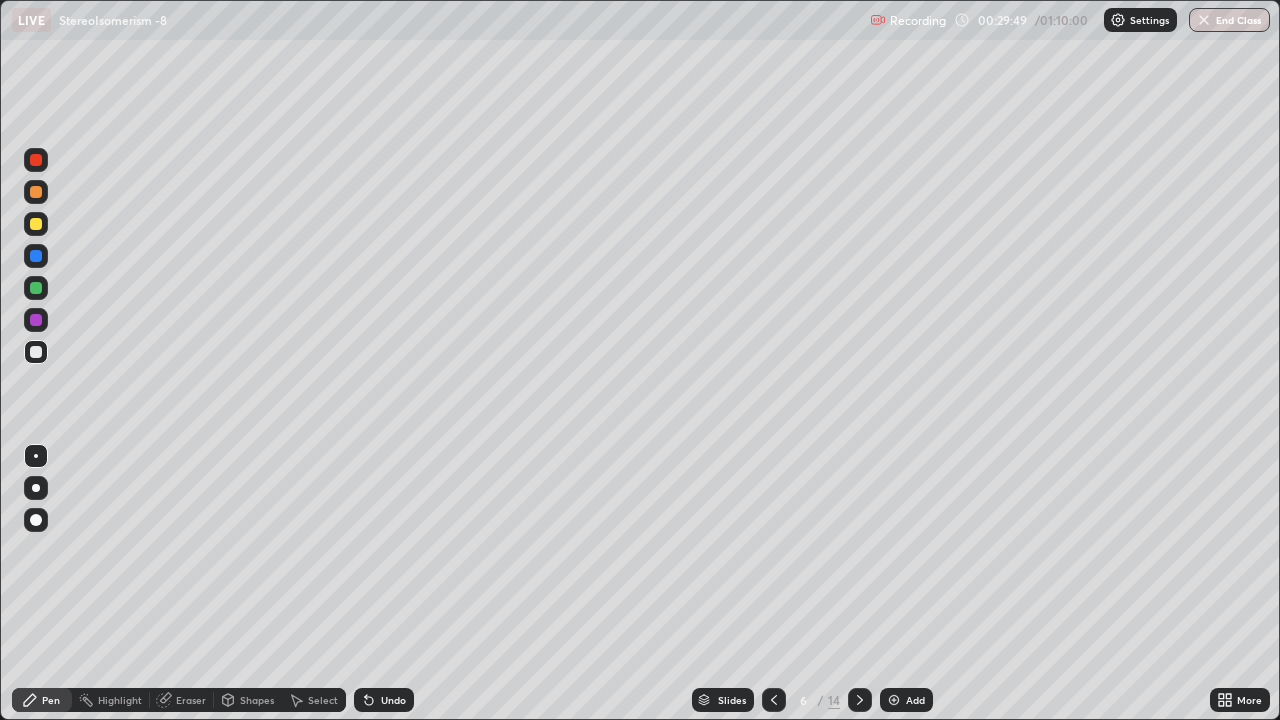 click at bounding box center [36, 288] 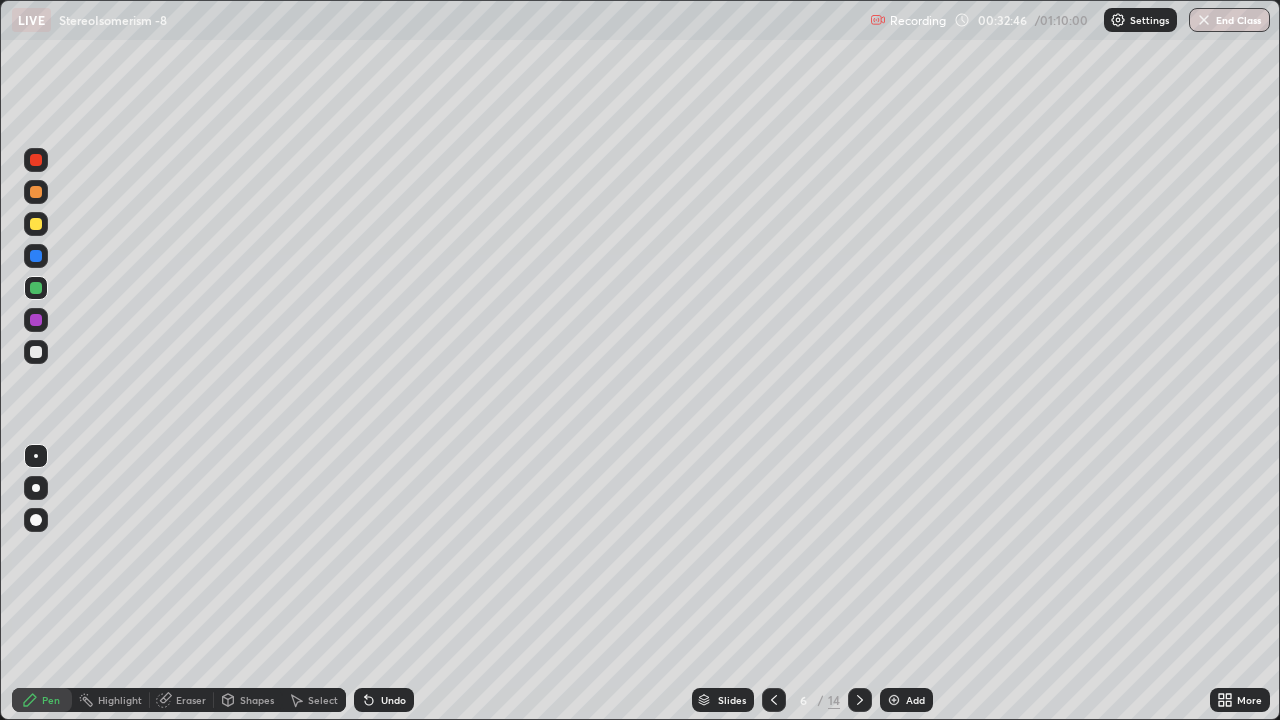 click at bounding box center (36, 488) 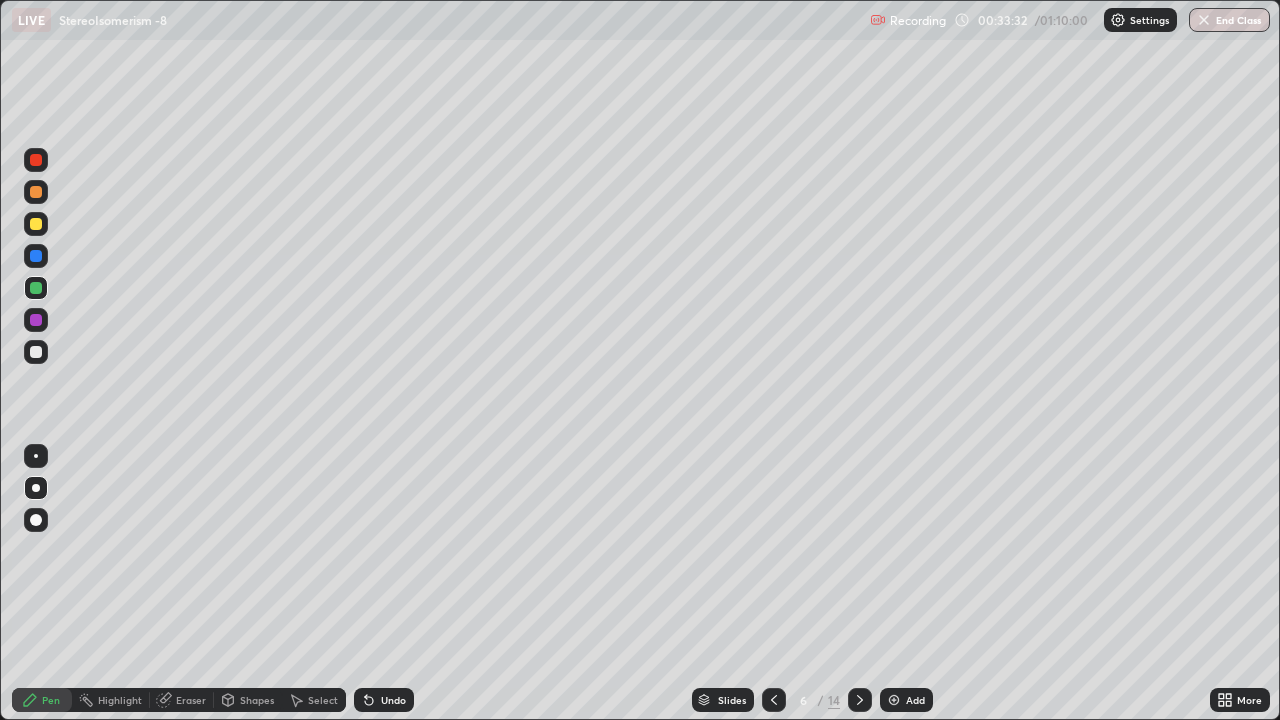 click at bounding box center [36, 320] 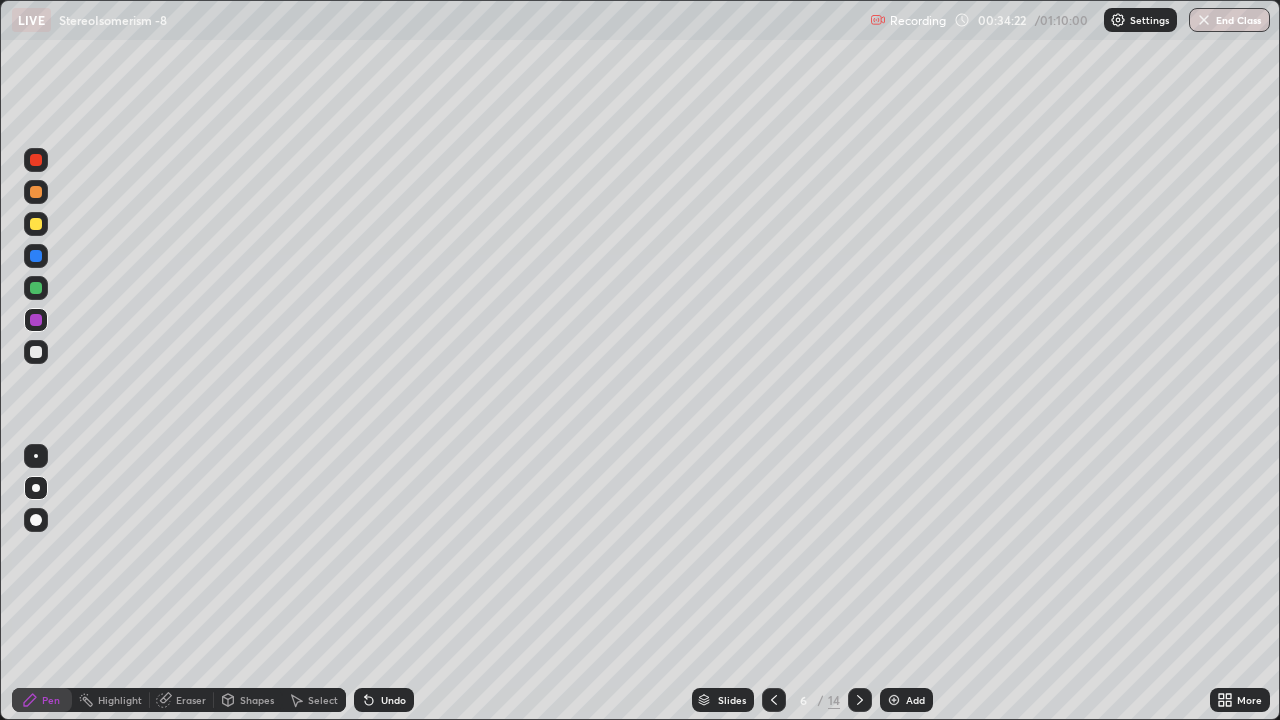 click at bounding box center [36, 352] 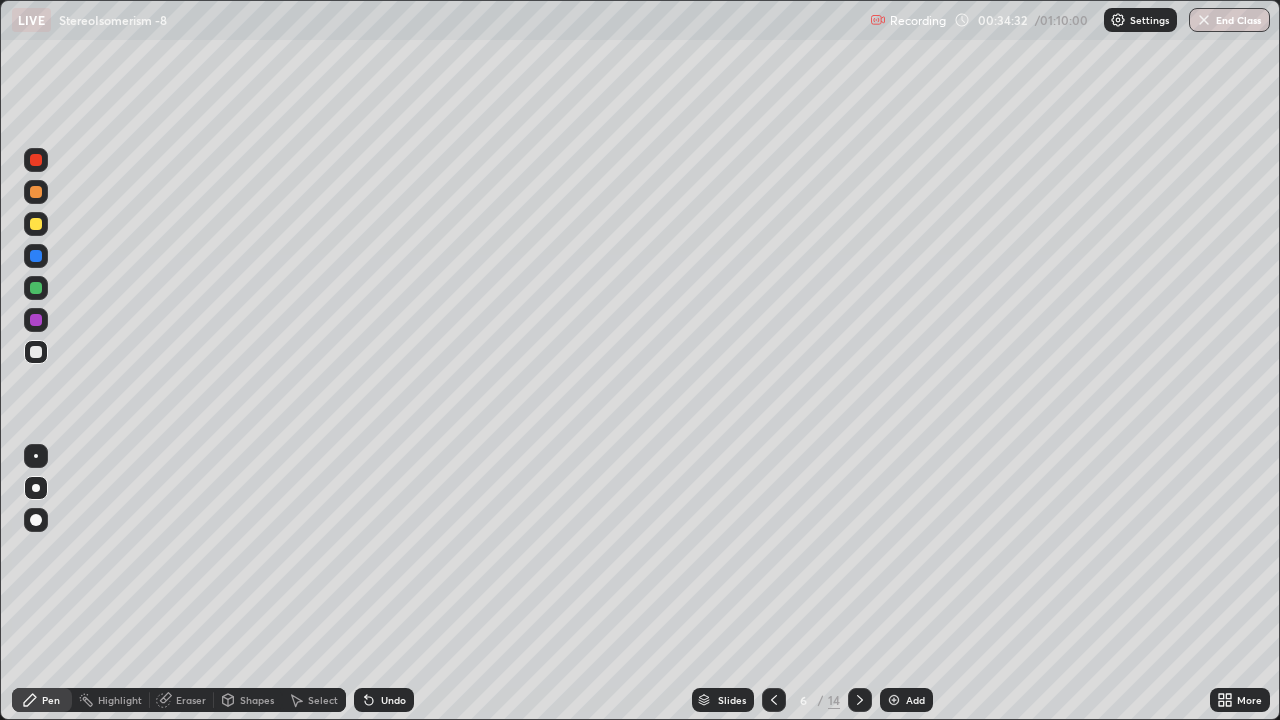 click at bounding box center (36, 320) 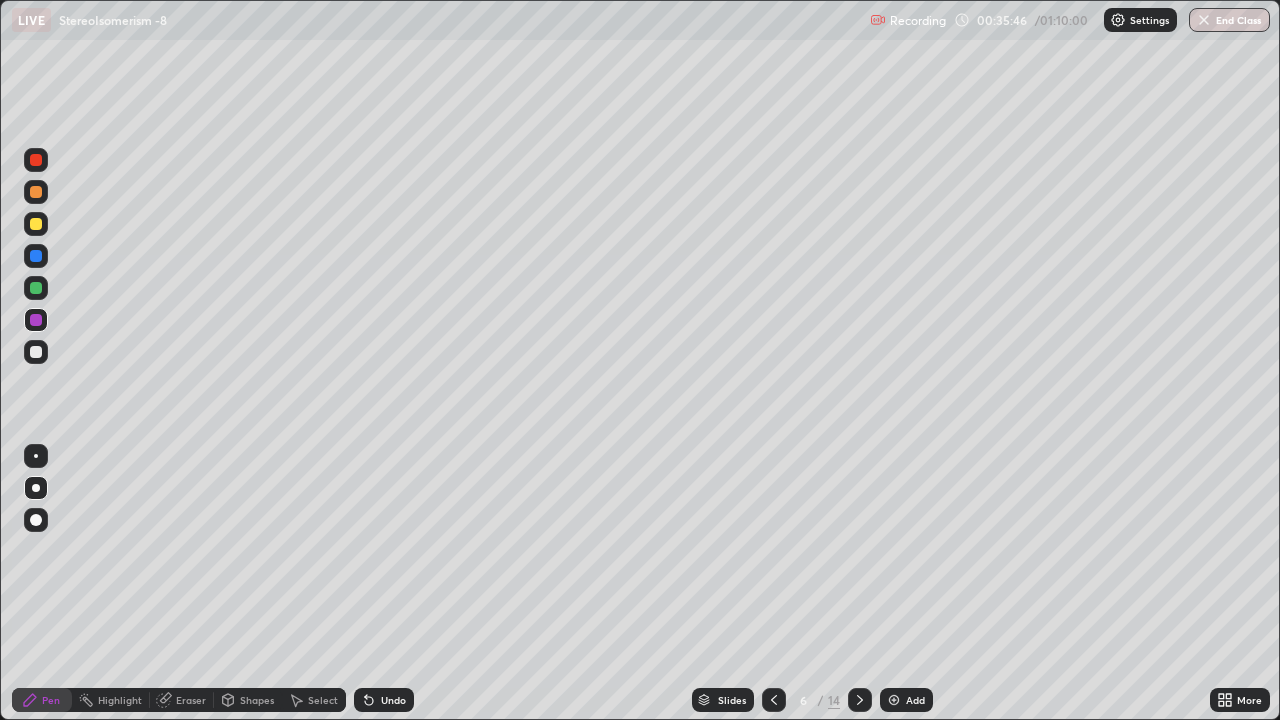 click at bounding box center (36, 352) 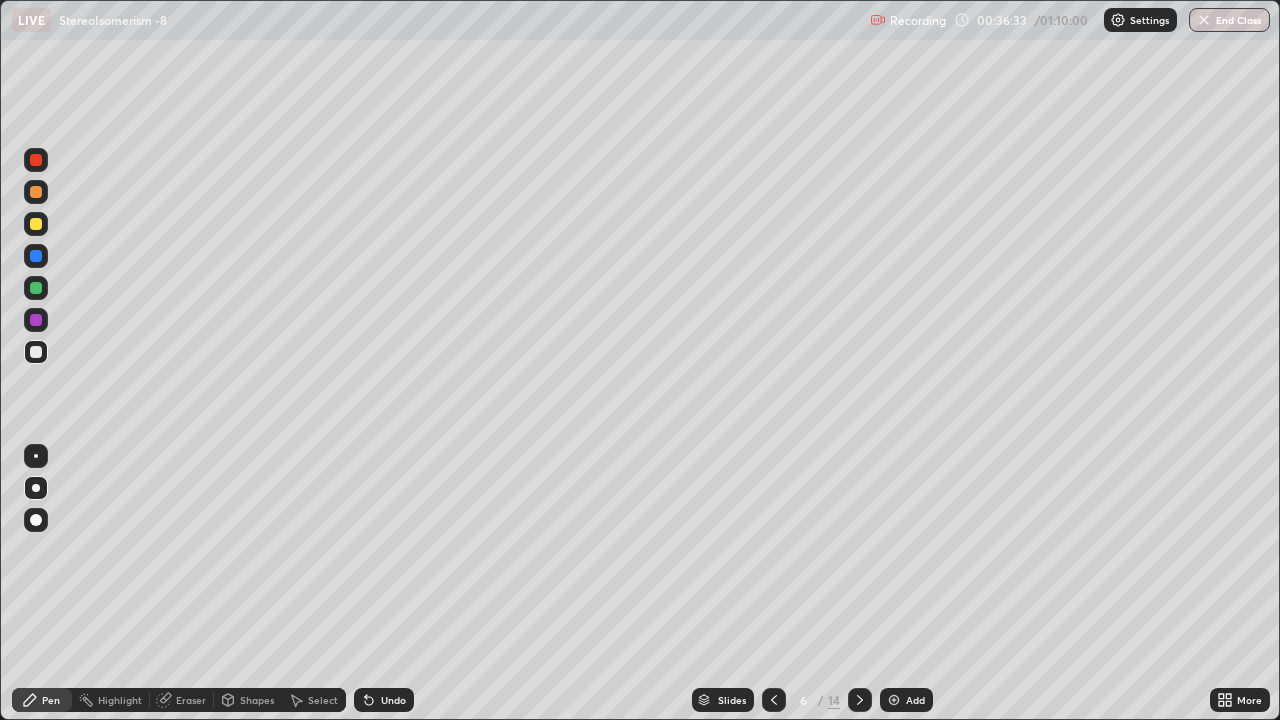 click at bounding box center [36, 288] 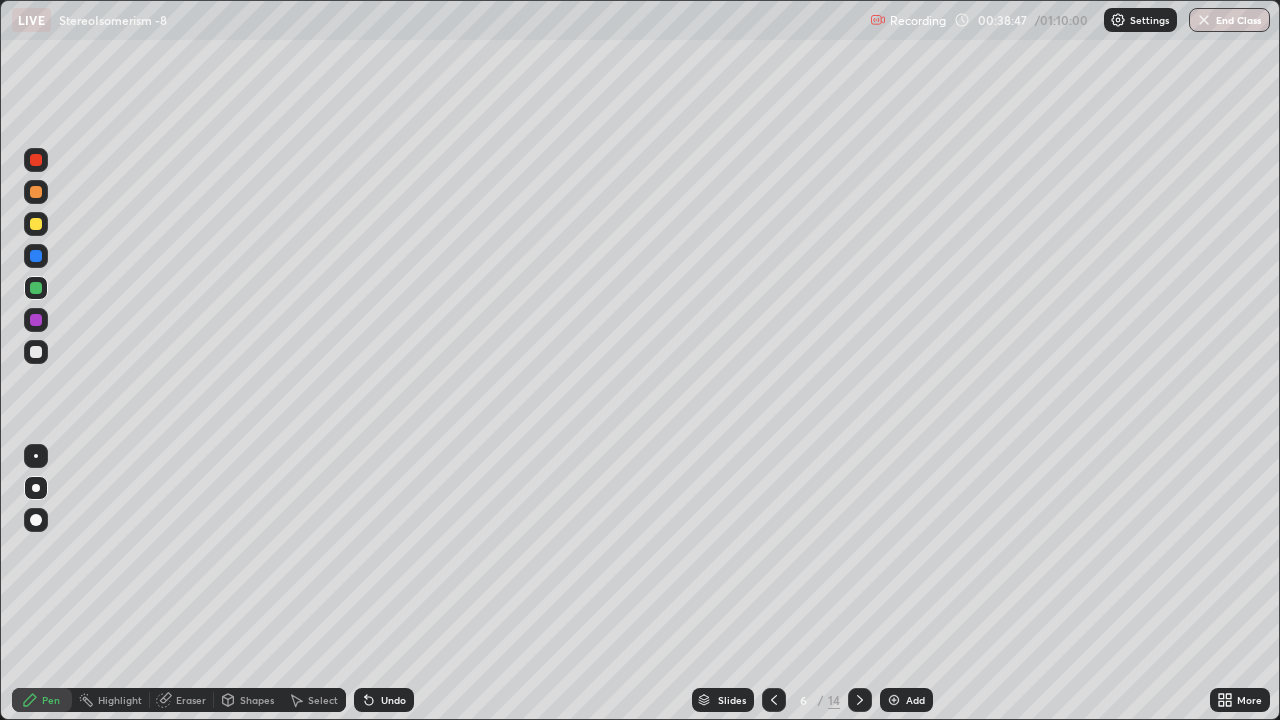 click 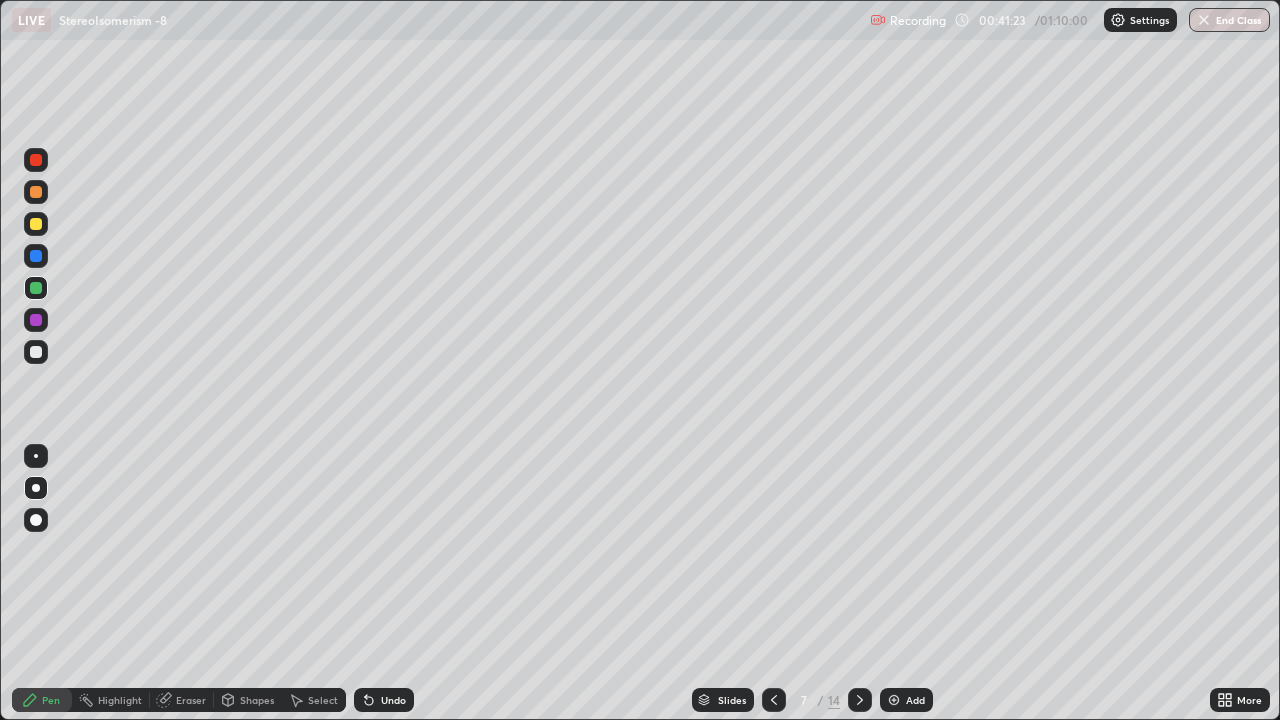 click at bounding box center [36, 352] 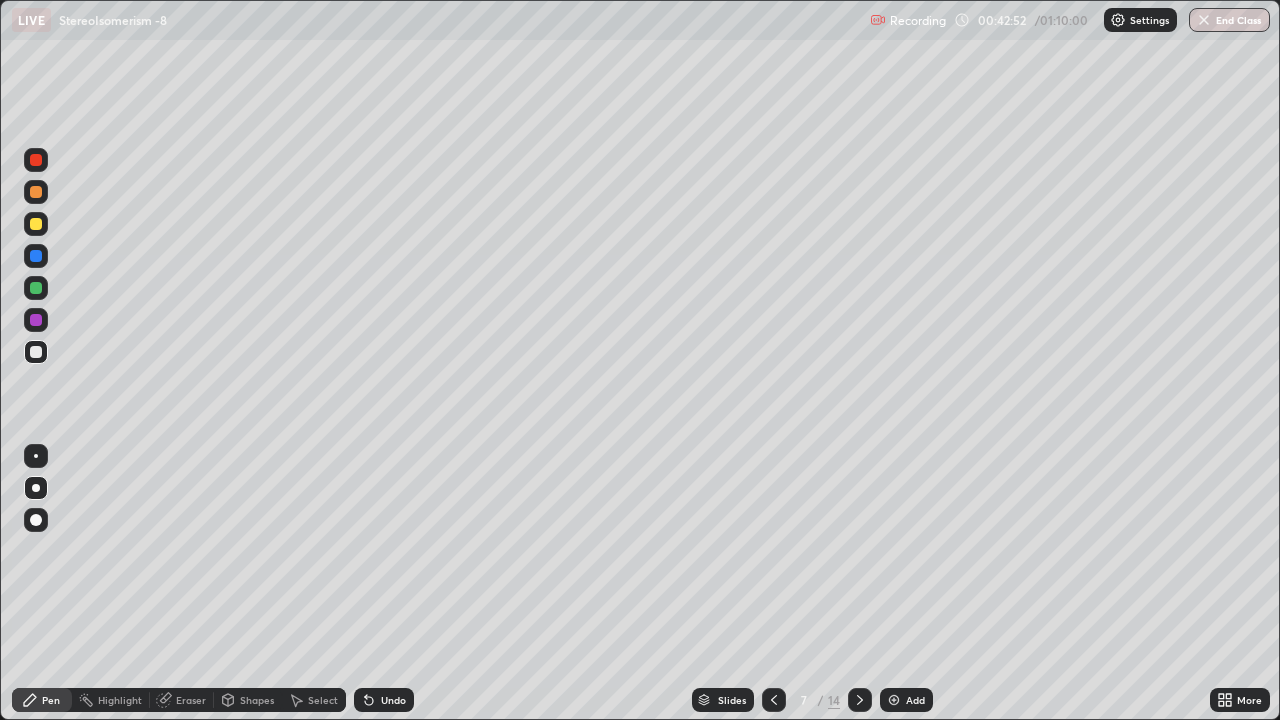 click 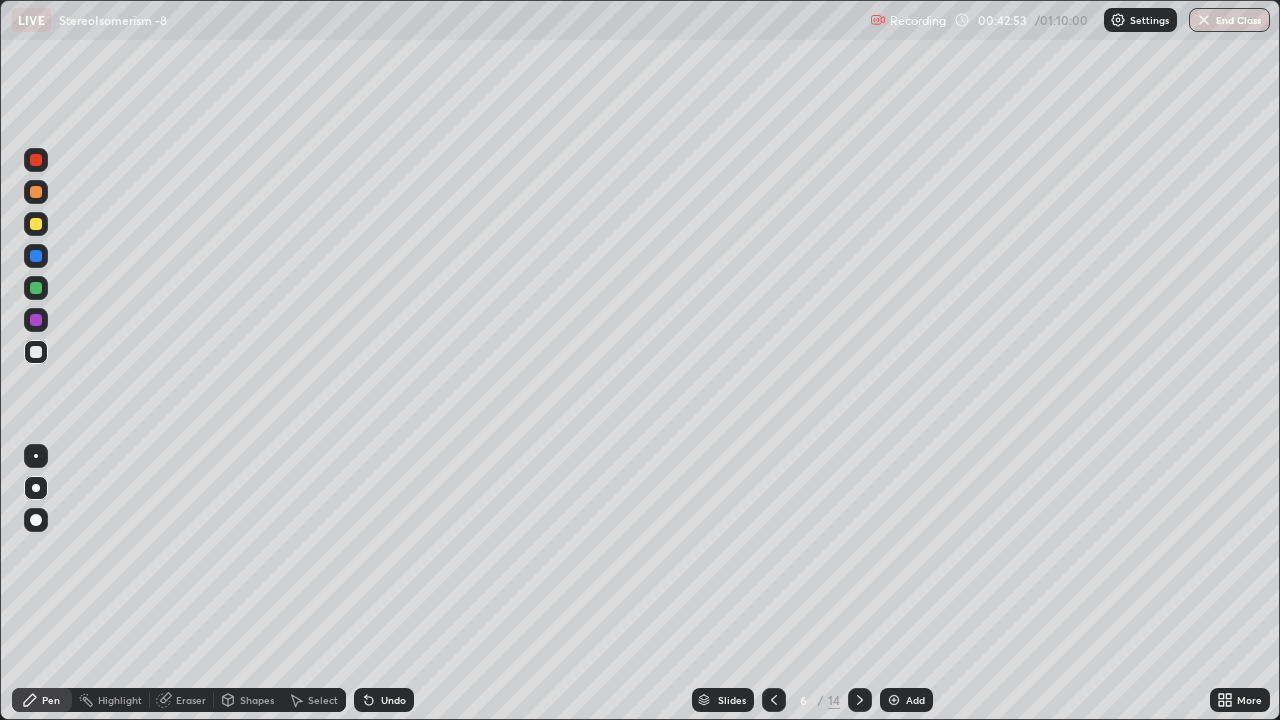 click 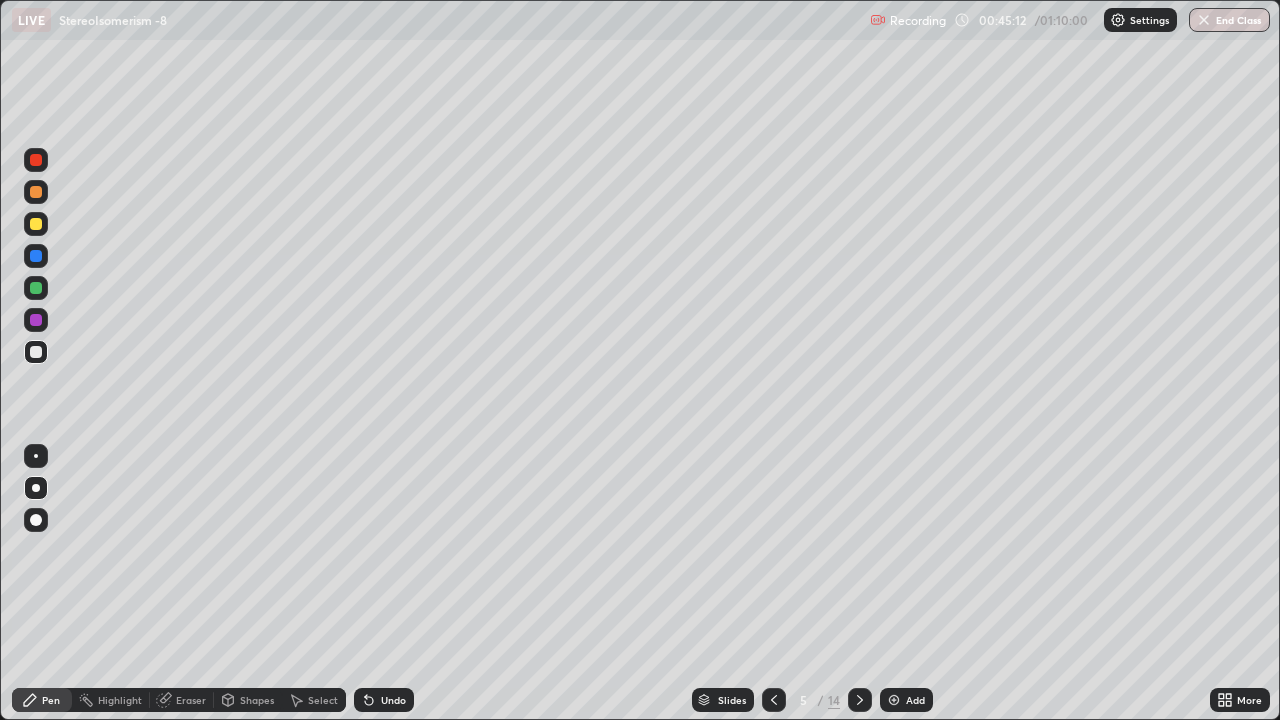 click 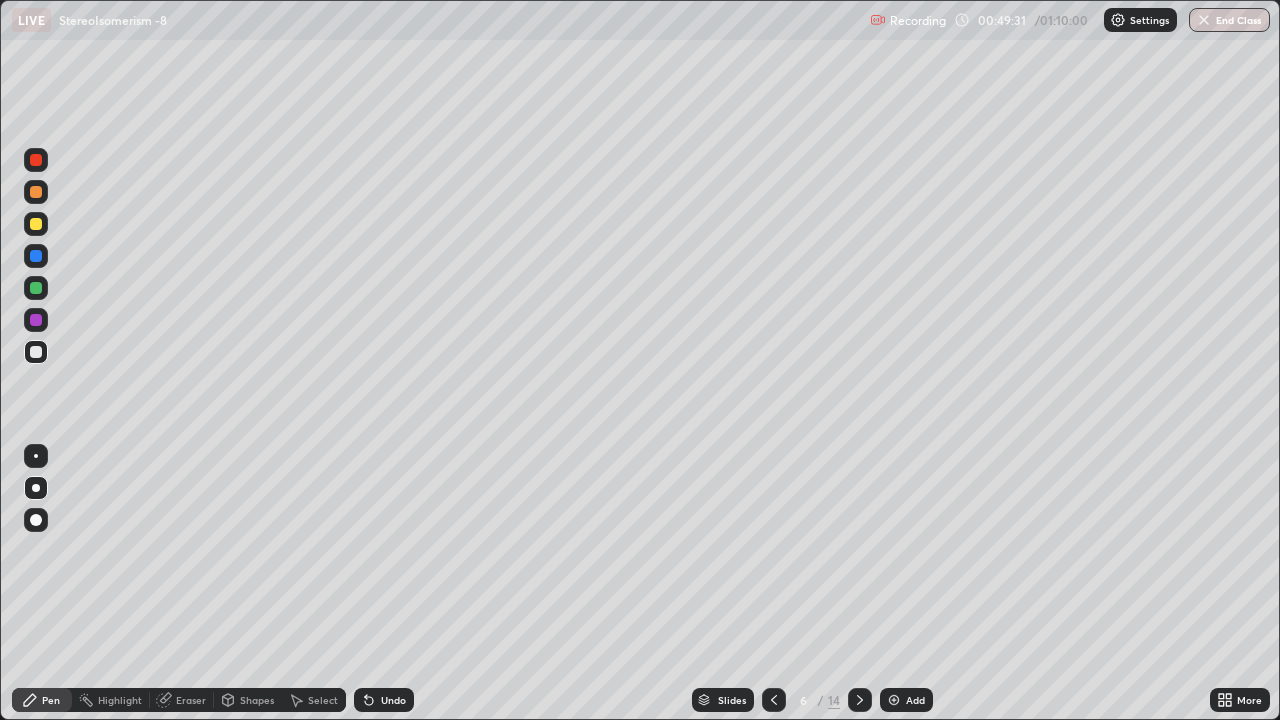 click 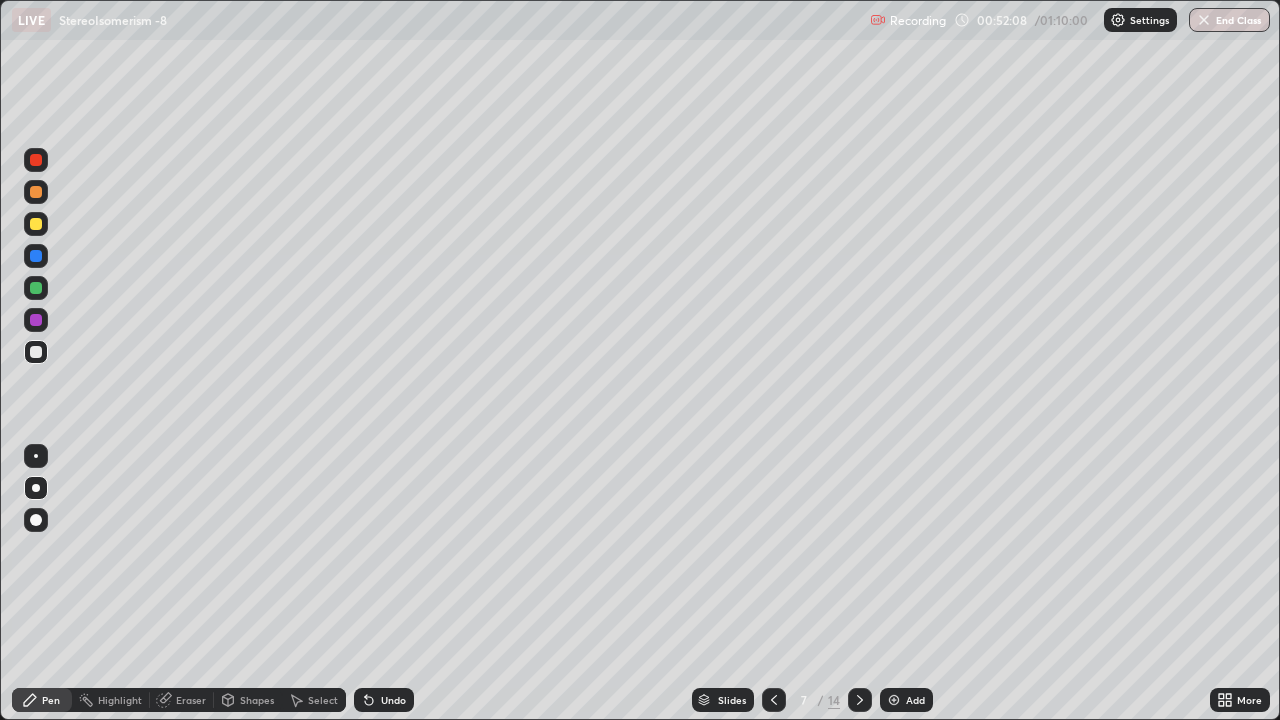 click 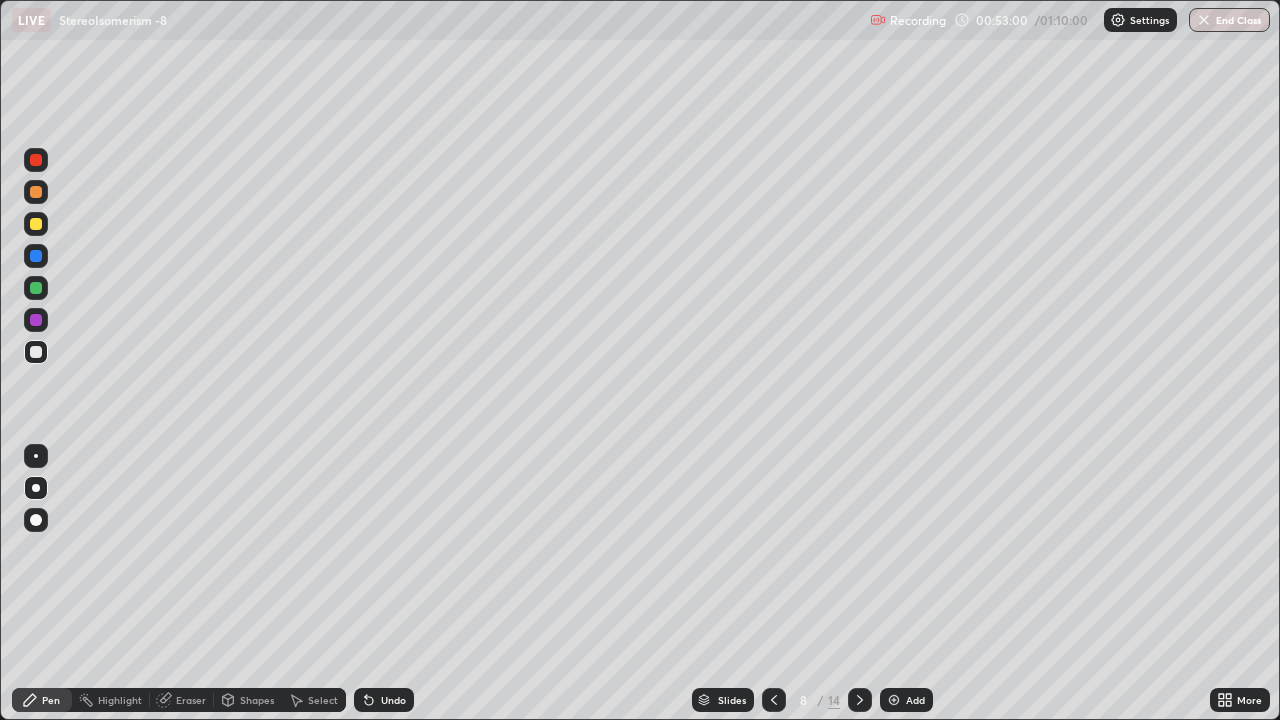 click at bounding box center [36, 352] 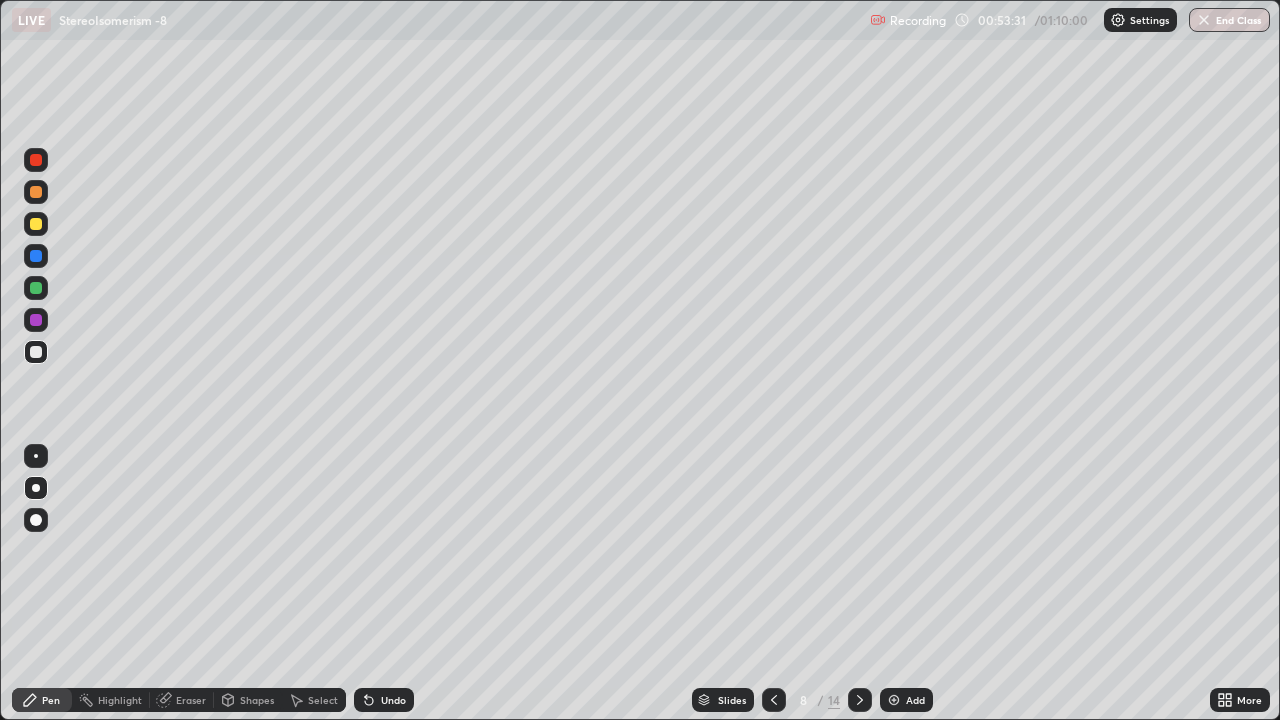 click at bounding box center (36, 192) 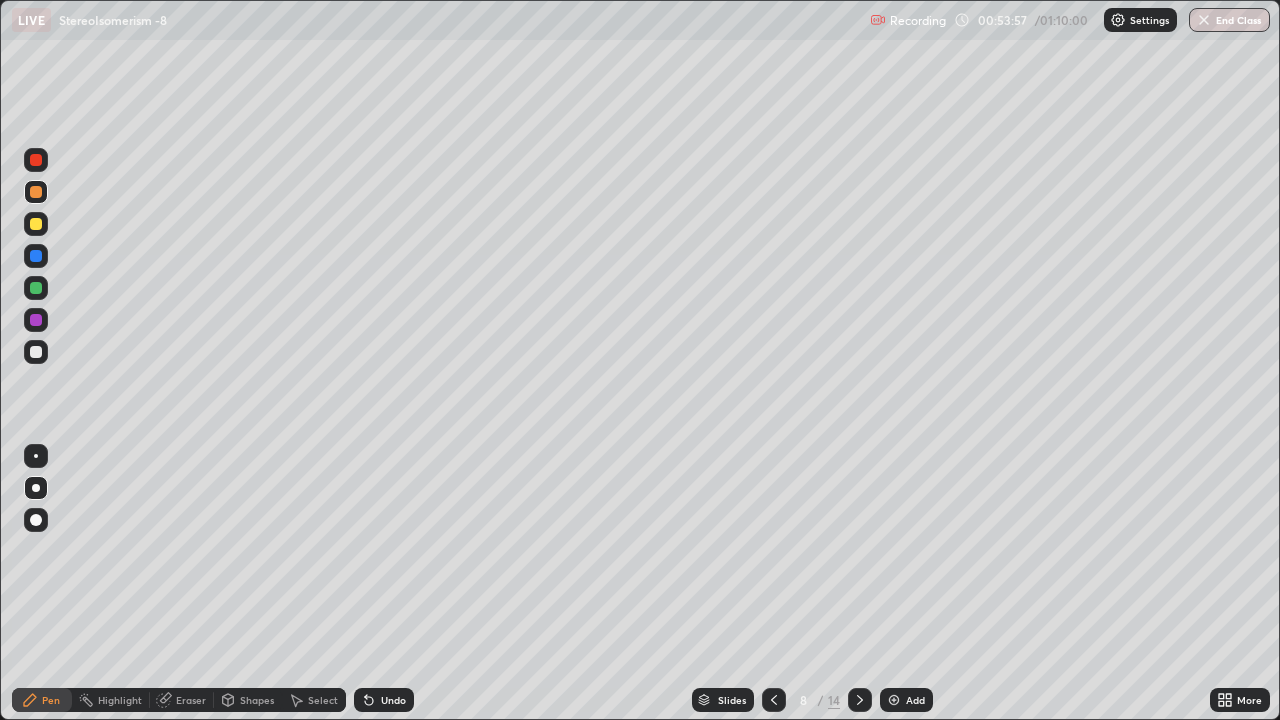 click at bounding box center (36, 352) 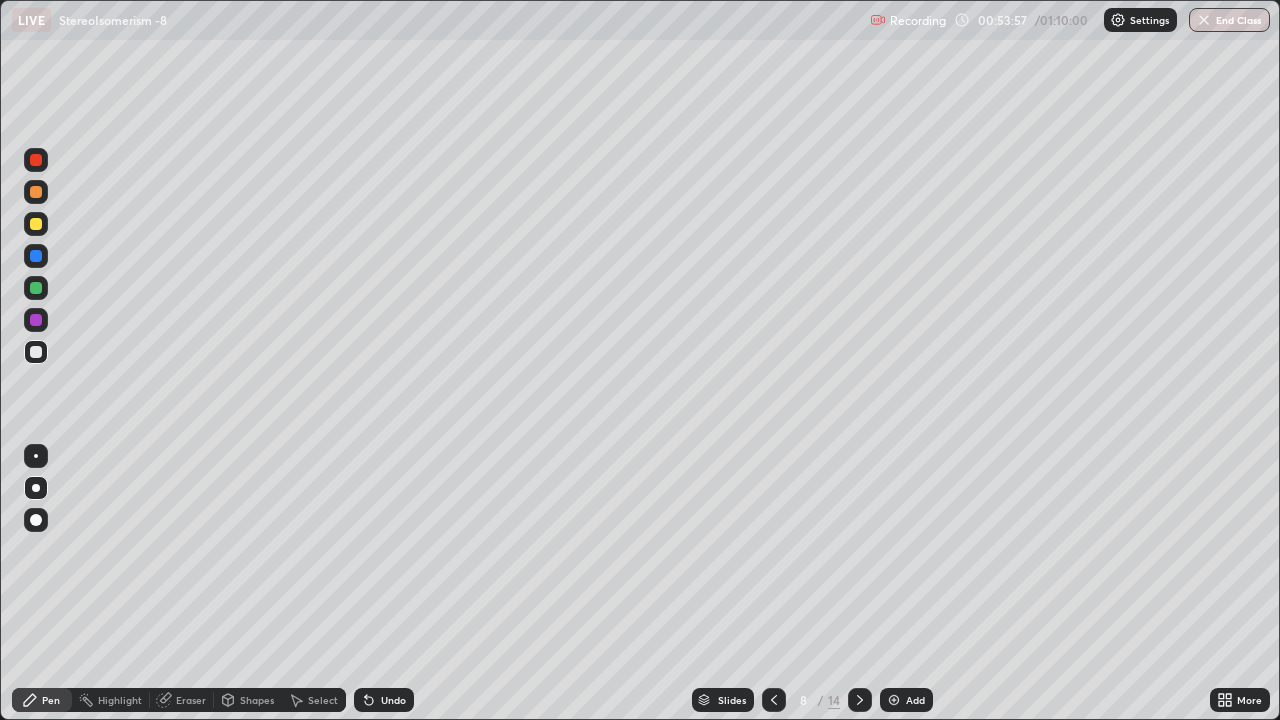 click at bounding box center (36, 352) 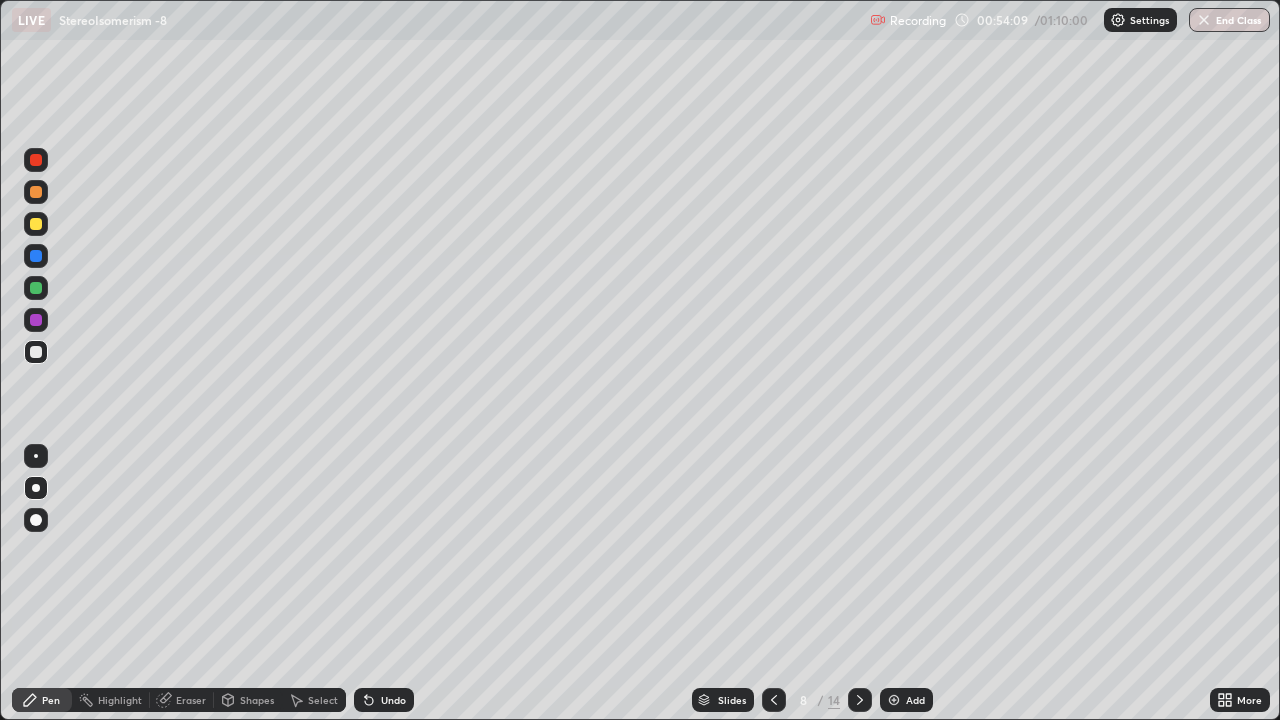 click at bounding box center (36, 320) 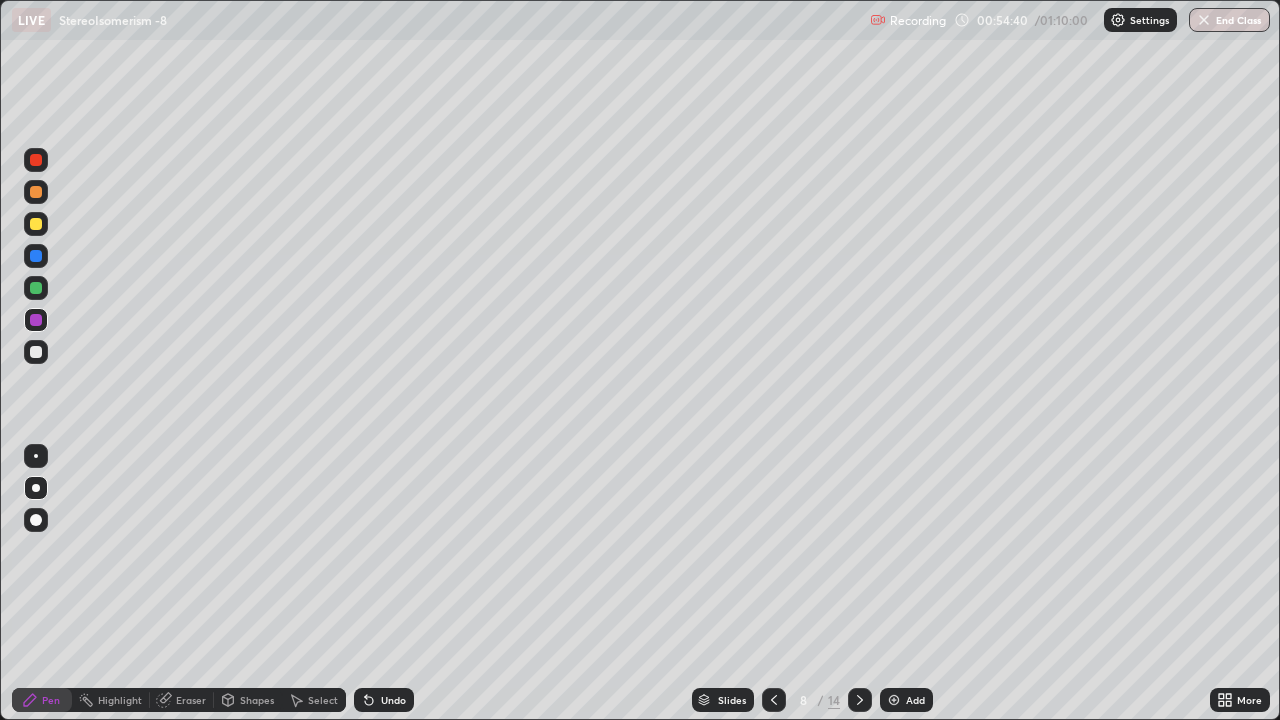 click at bounding box center (36, 352) 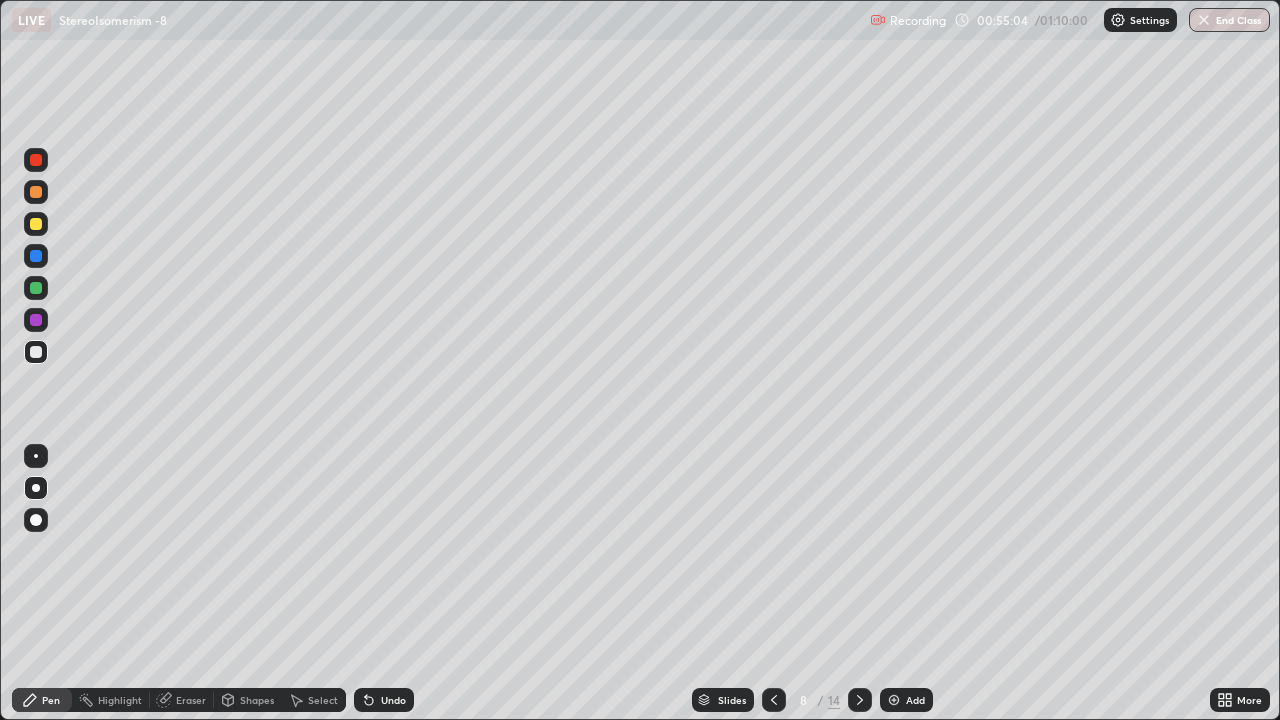 click at bounding box center [36, 288] 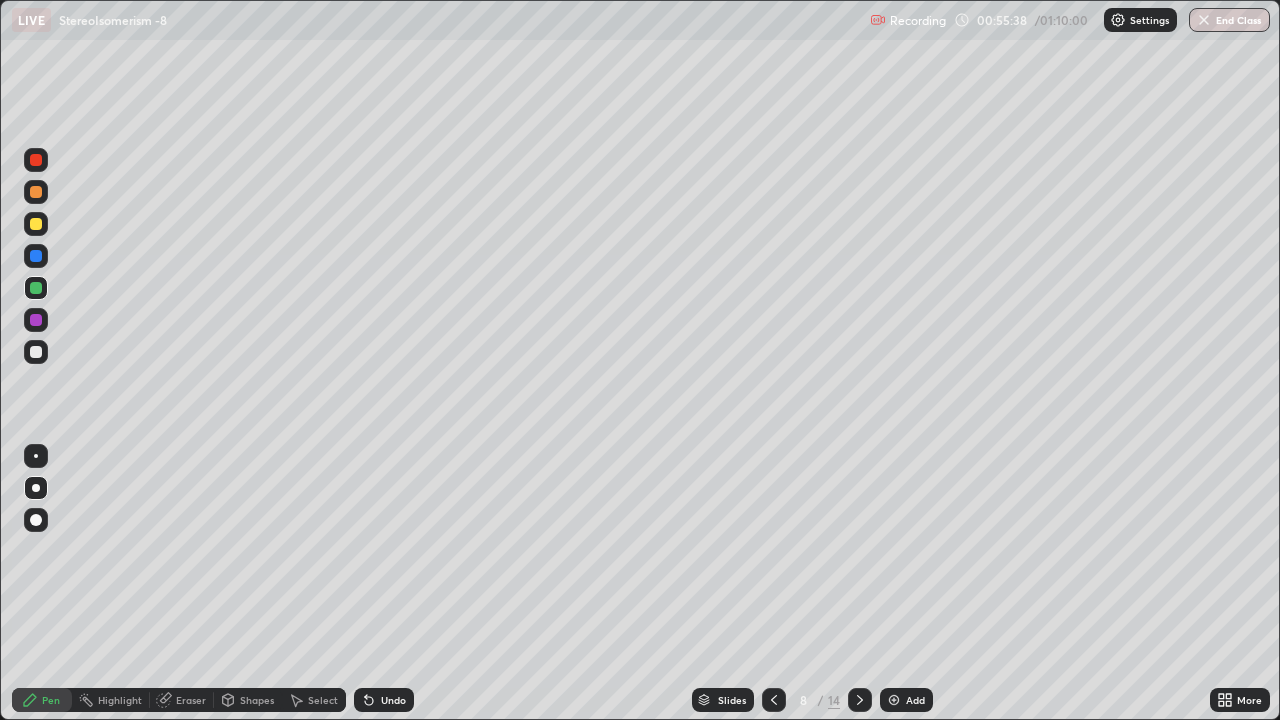 click at bounding box center (36, 352) 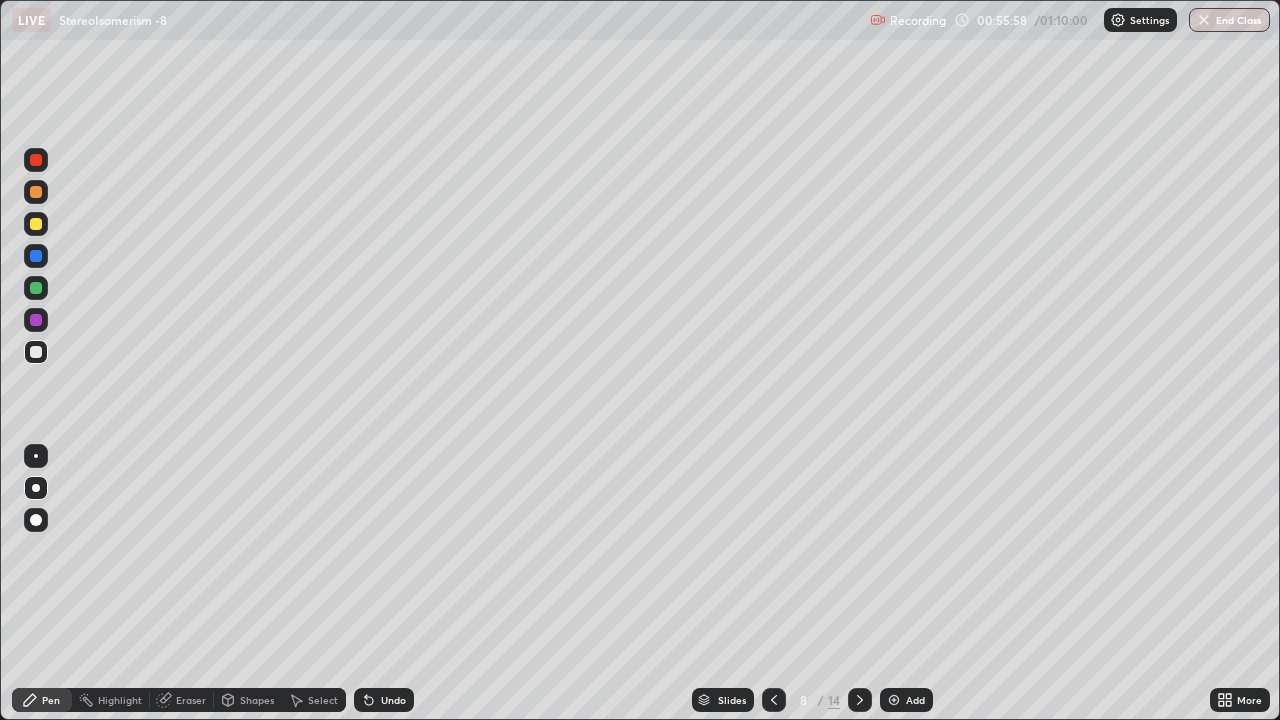 click at bounding box center [36, 320] 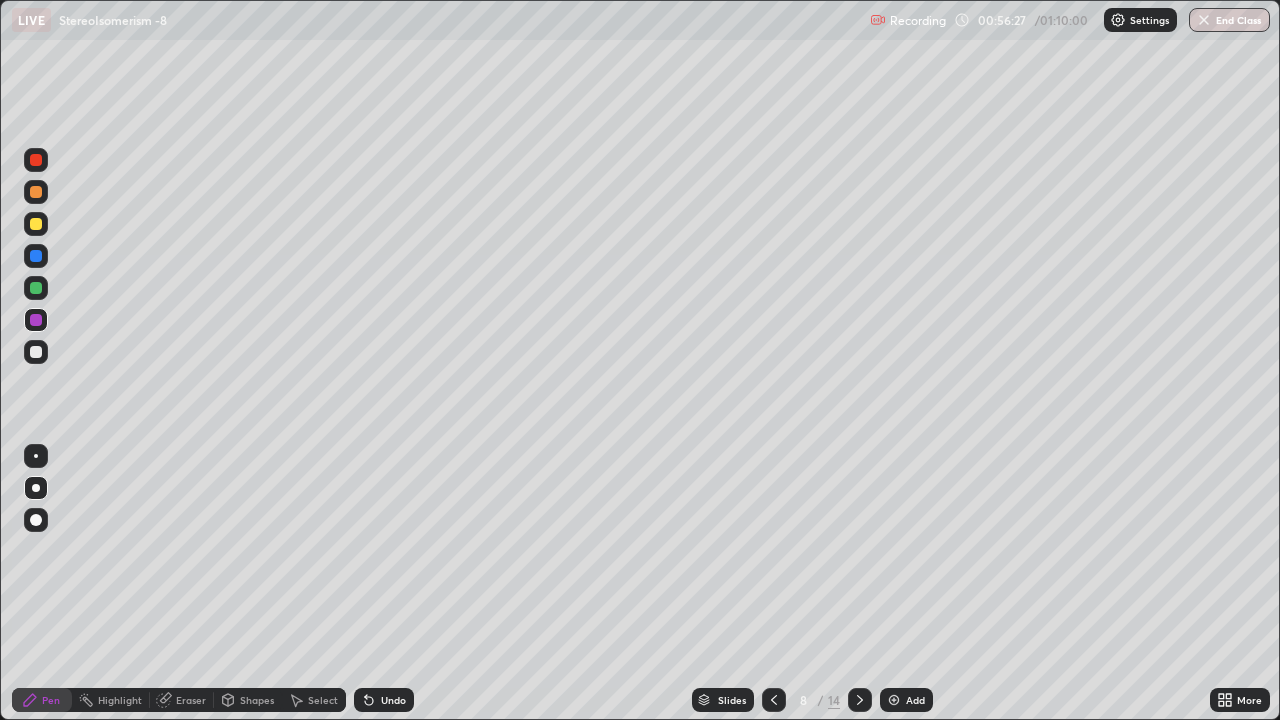 click at bounding box center [36, 352] 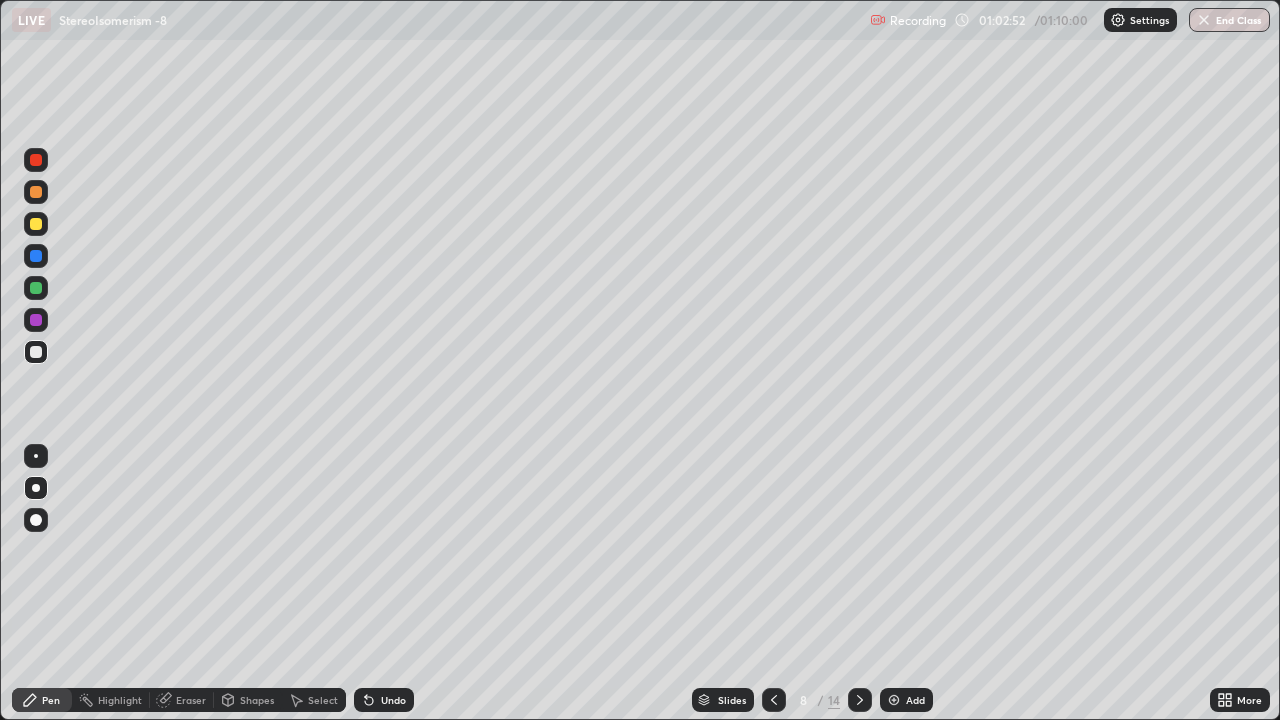 click at bounding box center (36, 288) 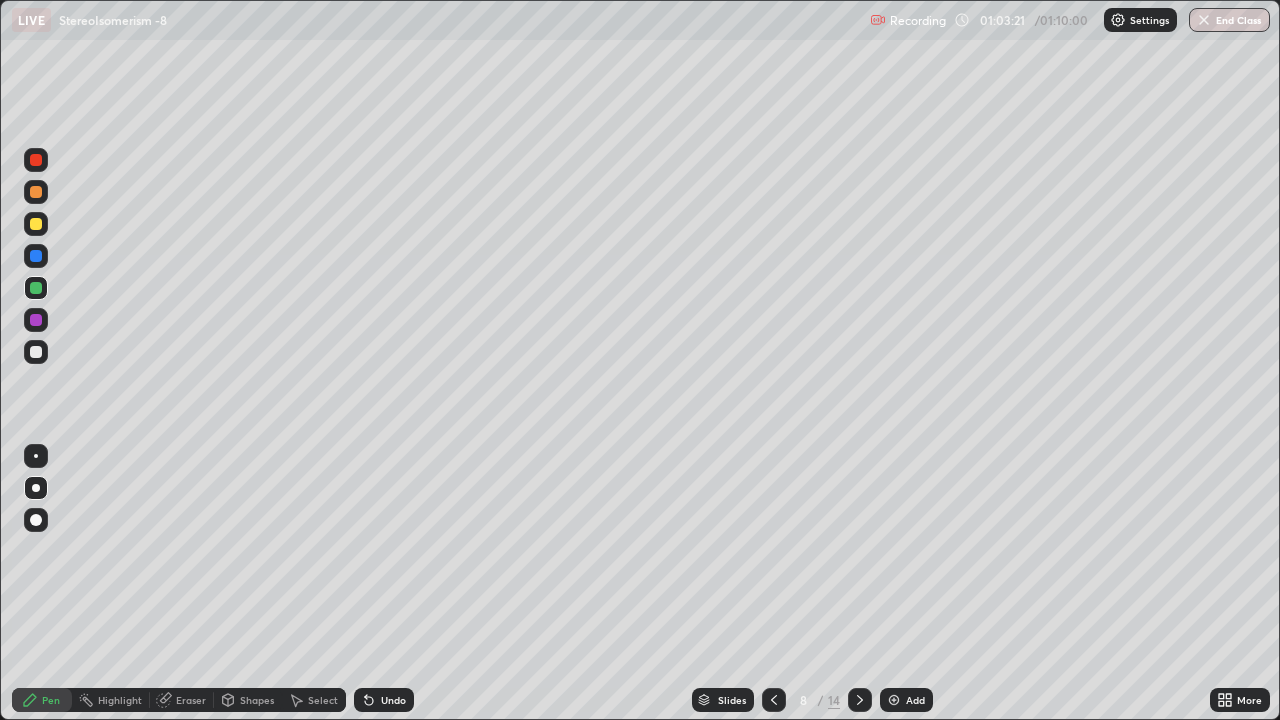 click at bounding box center (36, 224) 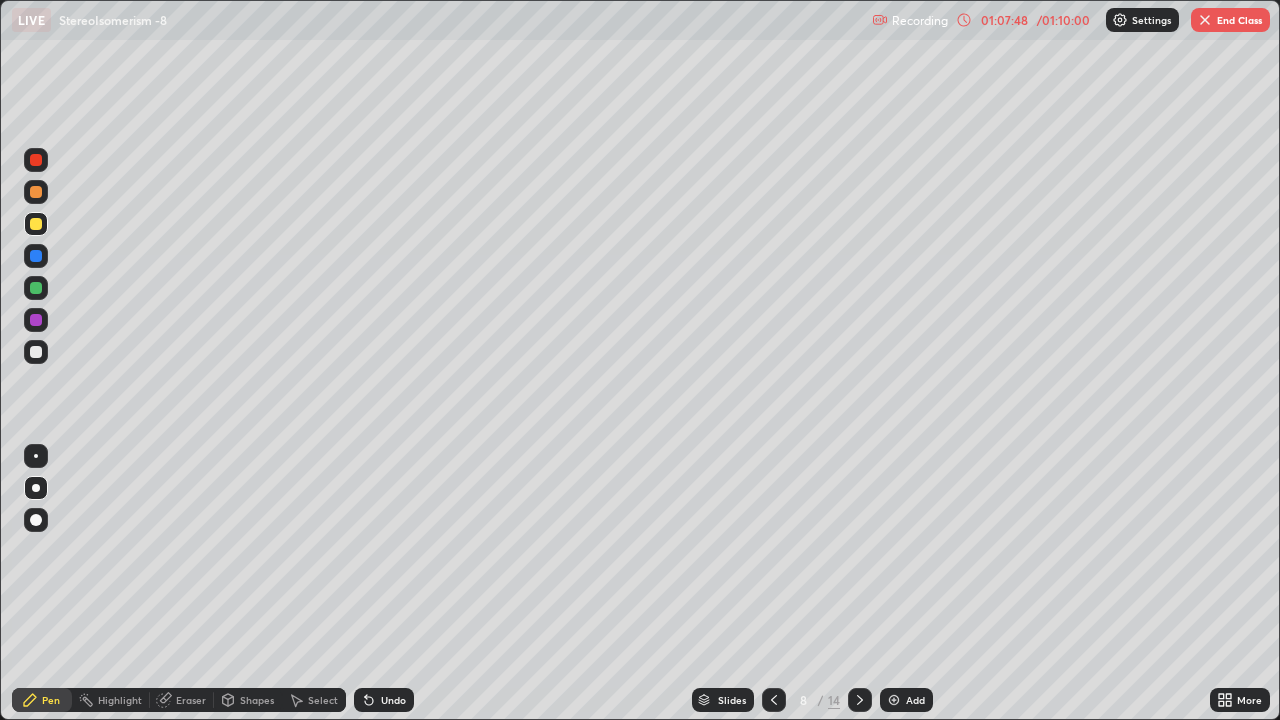 click on "End Class" at bounding box center (1230, 20) 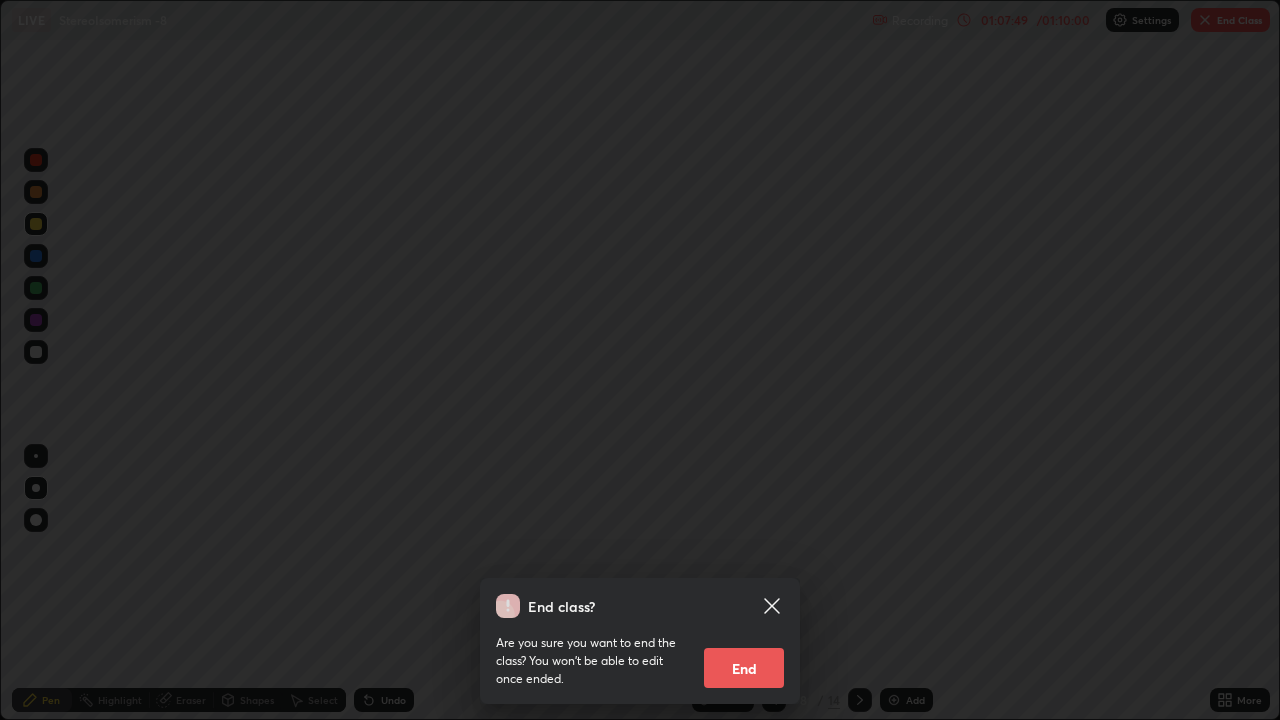 click on "End" at bounding box center (744, 668) 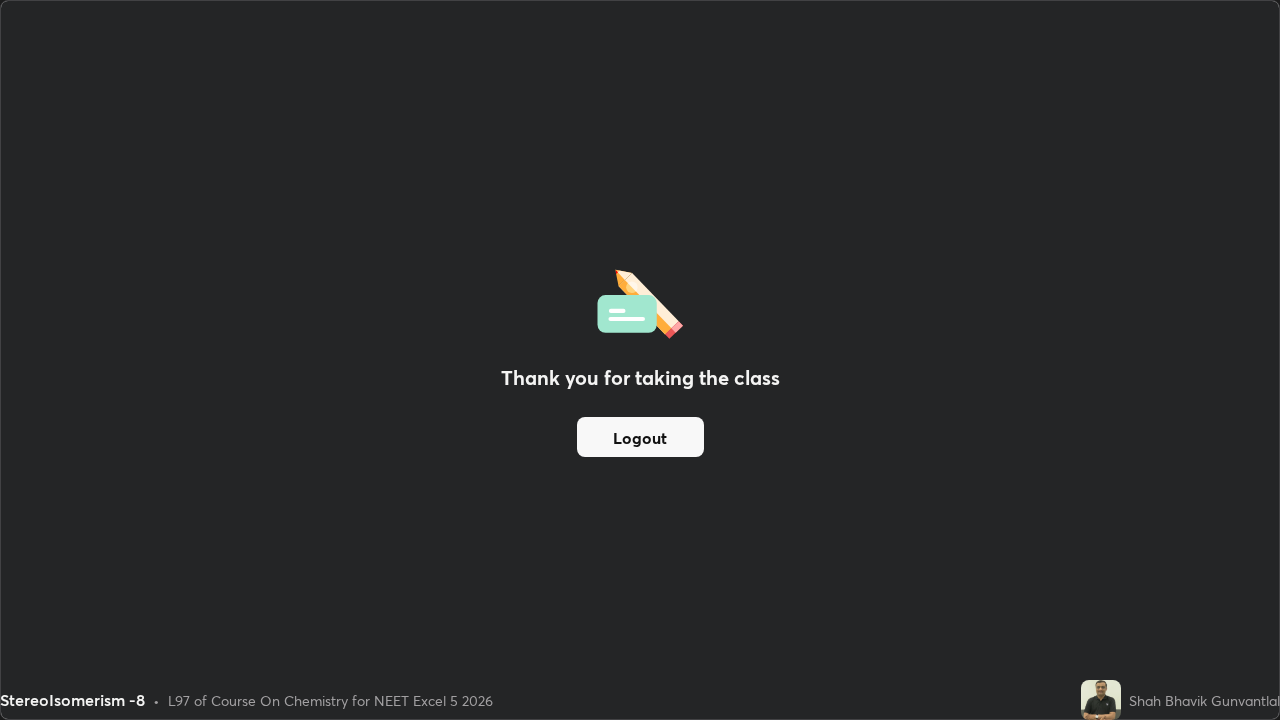 click on "Logout" at bounding box center [640, 437] 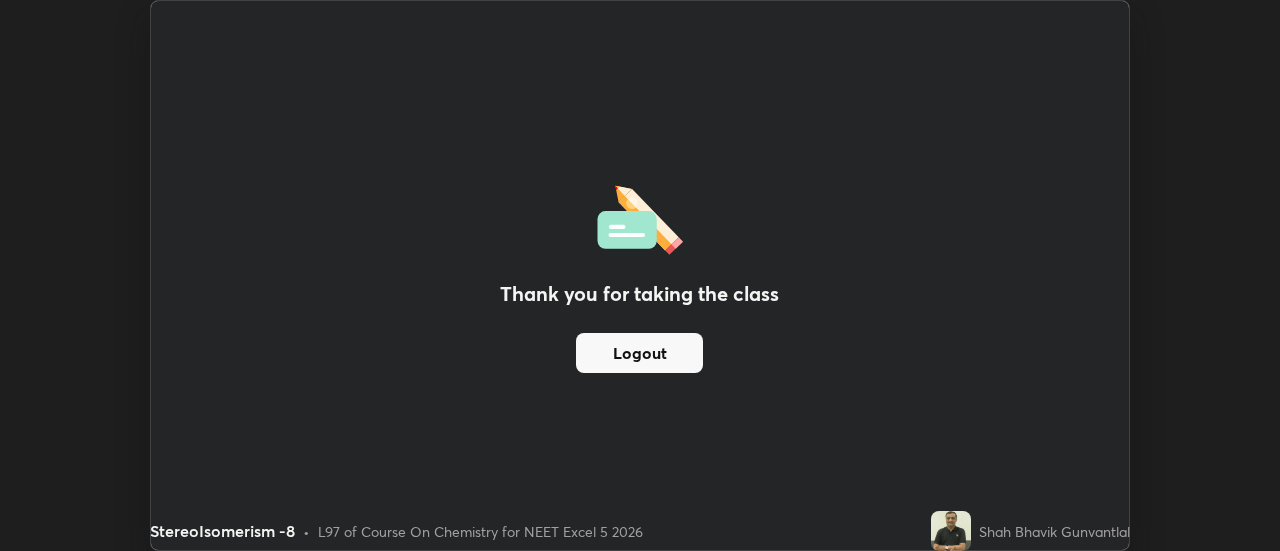 scroll, scrollTop: 551, scrollLeft: 1280, axis: both 